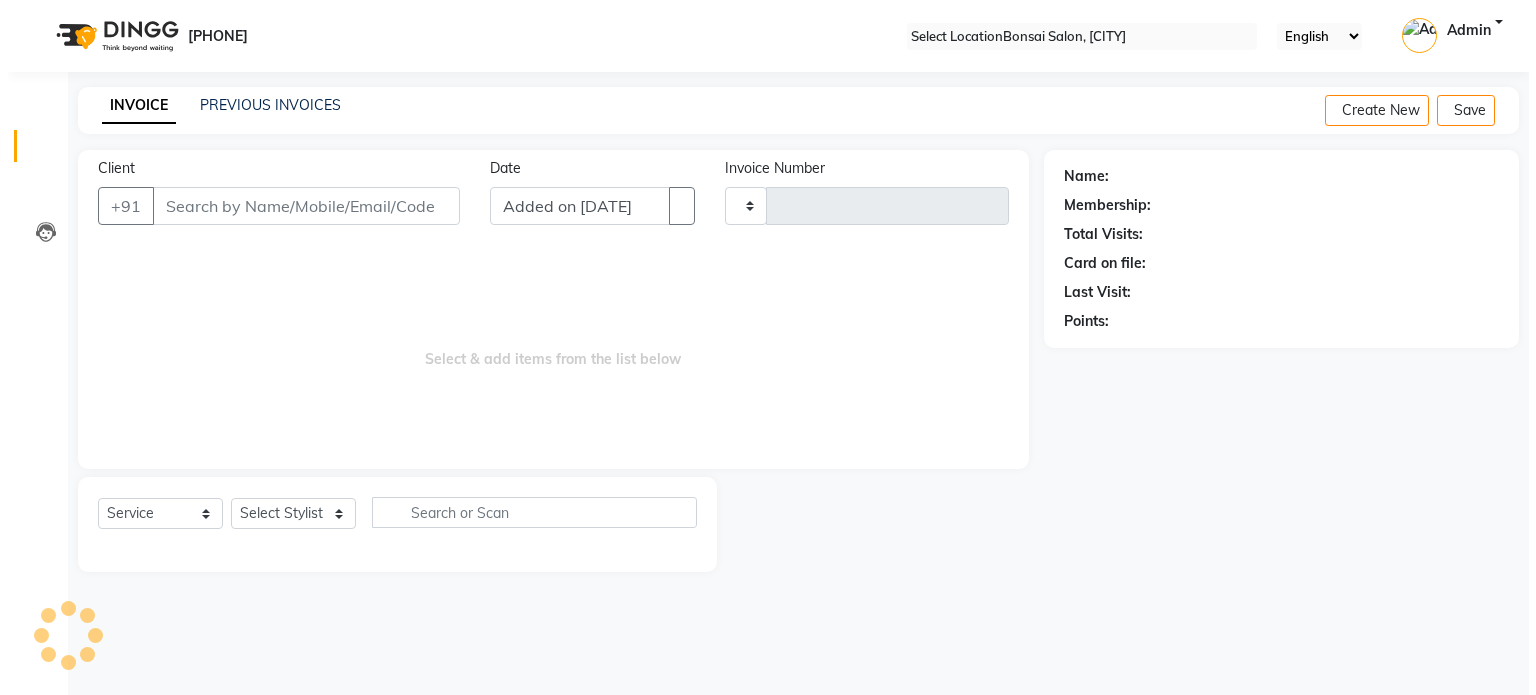 scroll, scrollTop: 0, scrollLeft: 0, axis: both 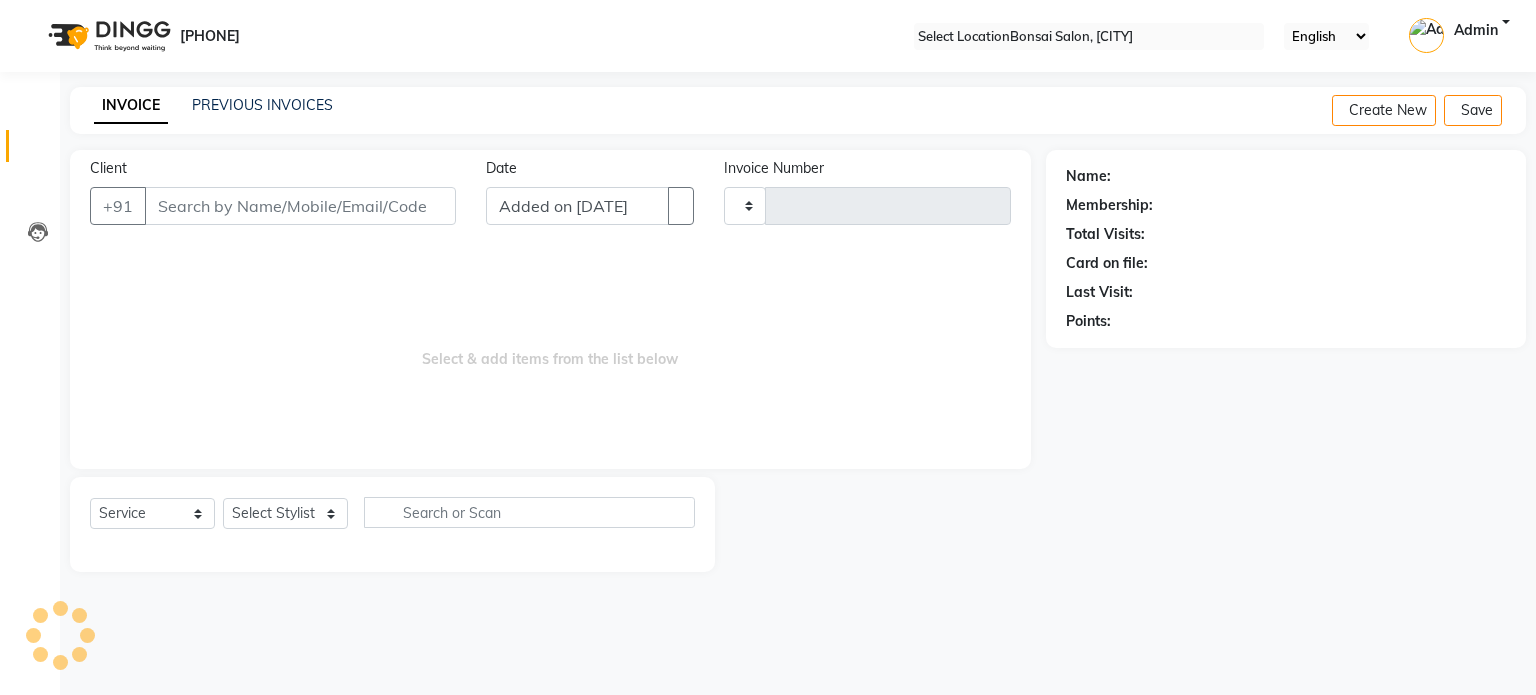 click on "Client" at bounding box center [300, 206] 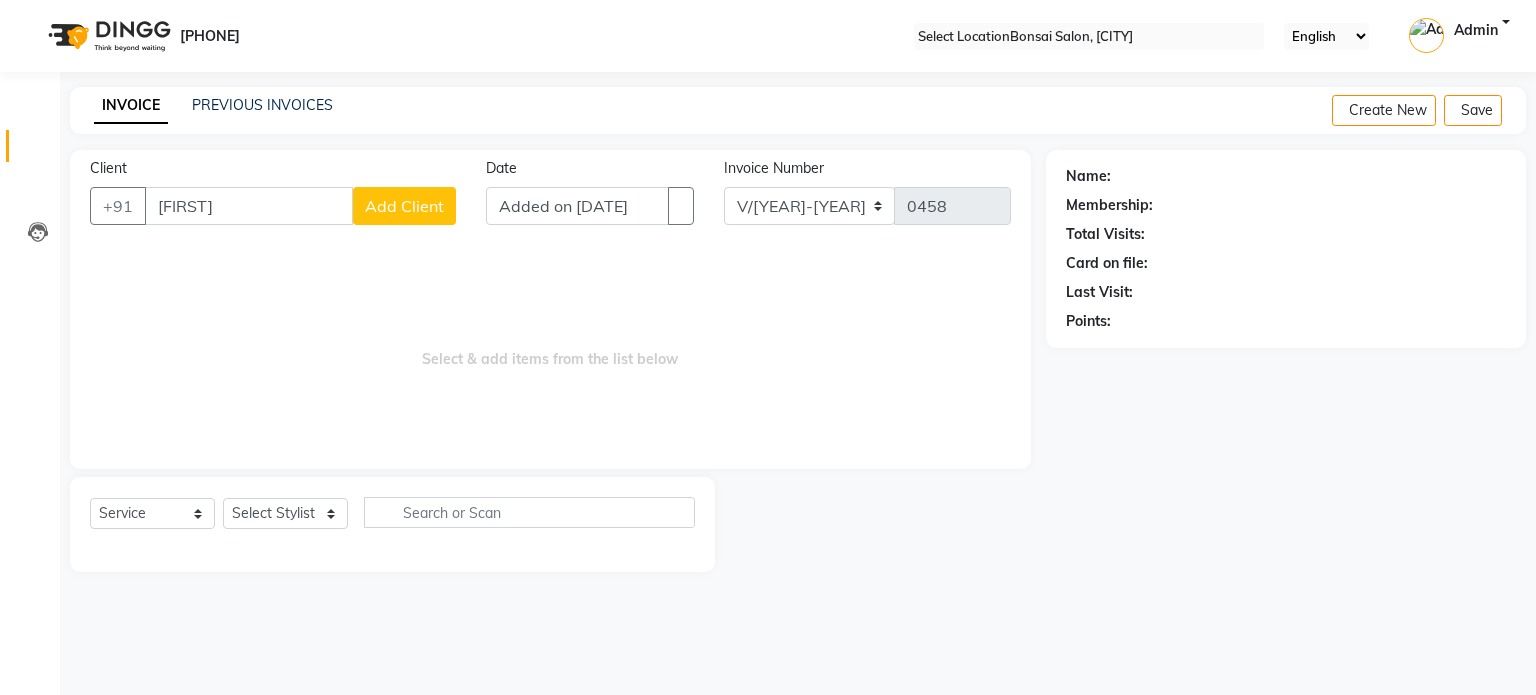 type on "[FIRST]" 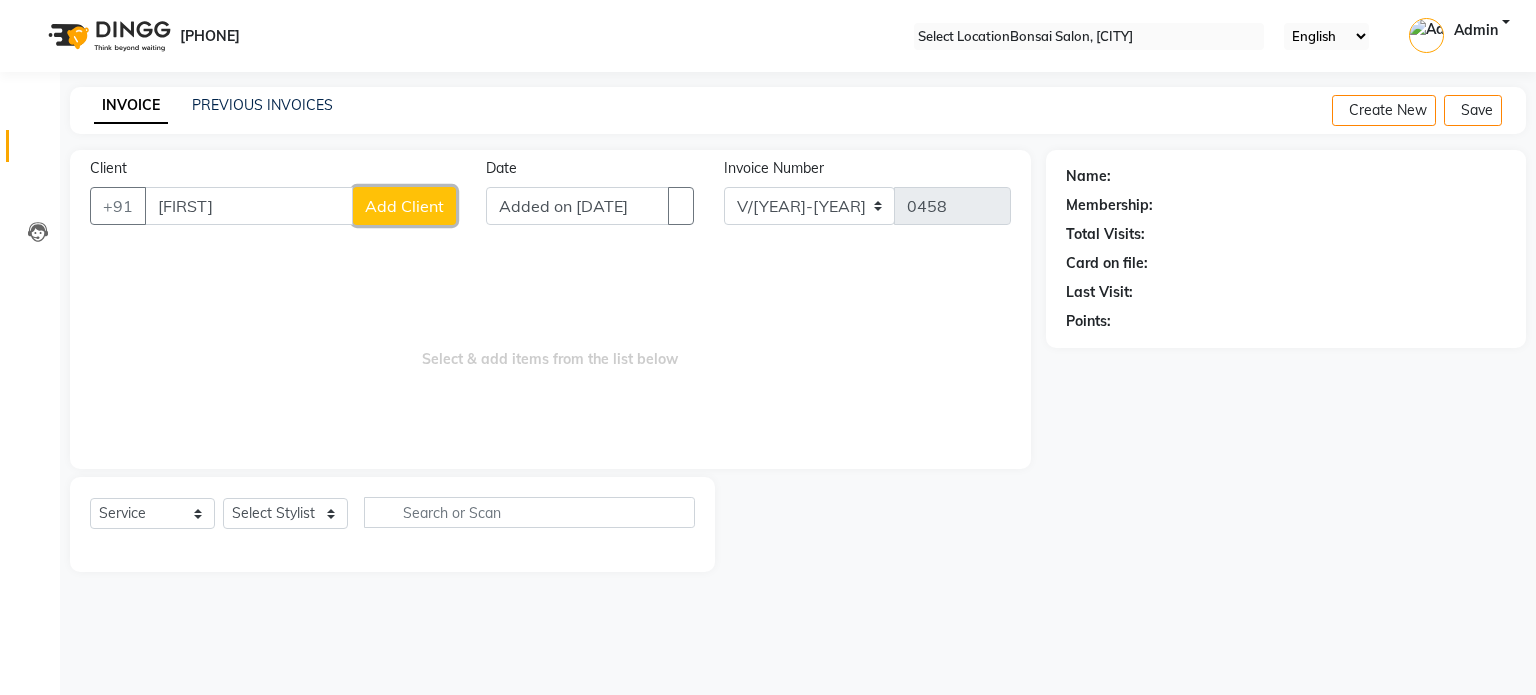 click on "Add Client" at bounding box center [404, 206] 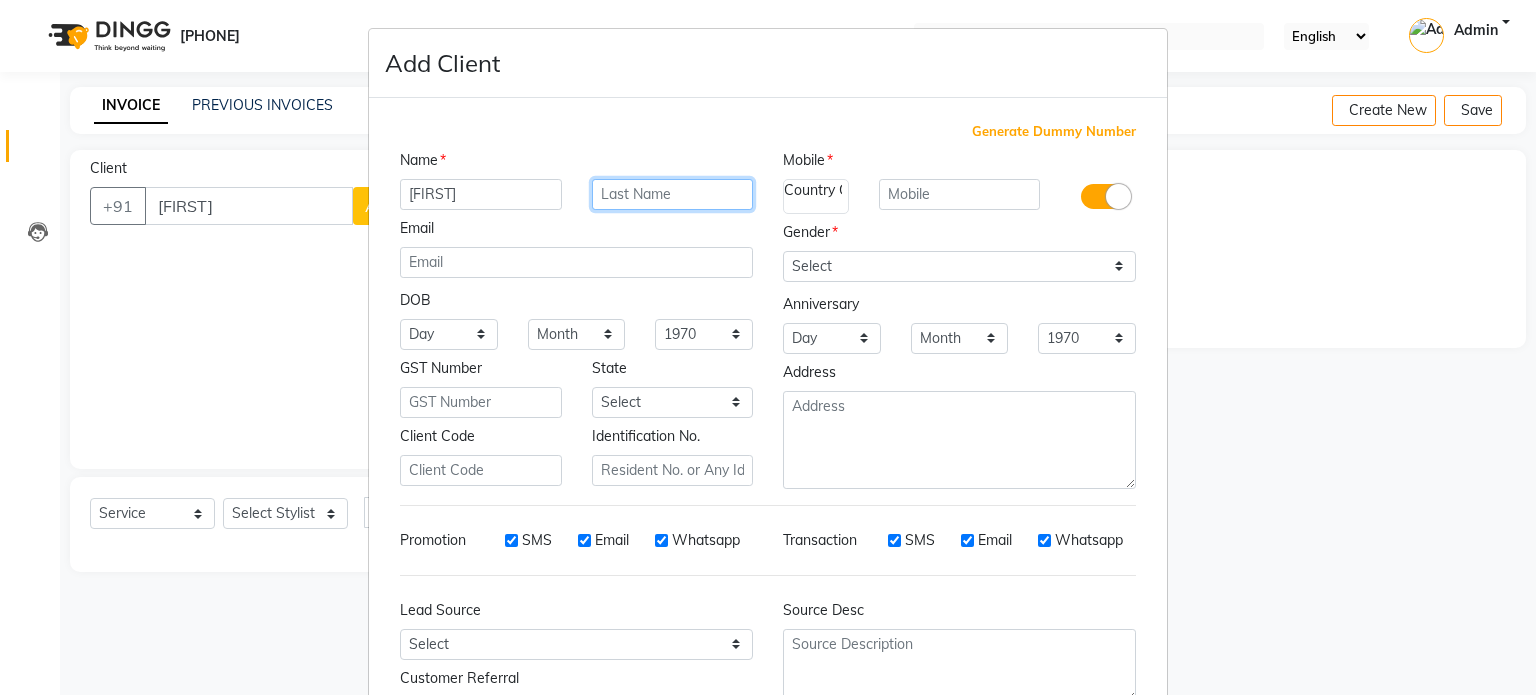 click at bounding box center [481, 194] 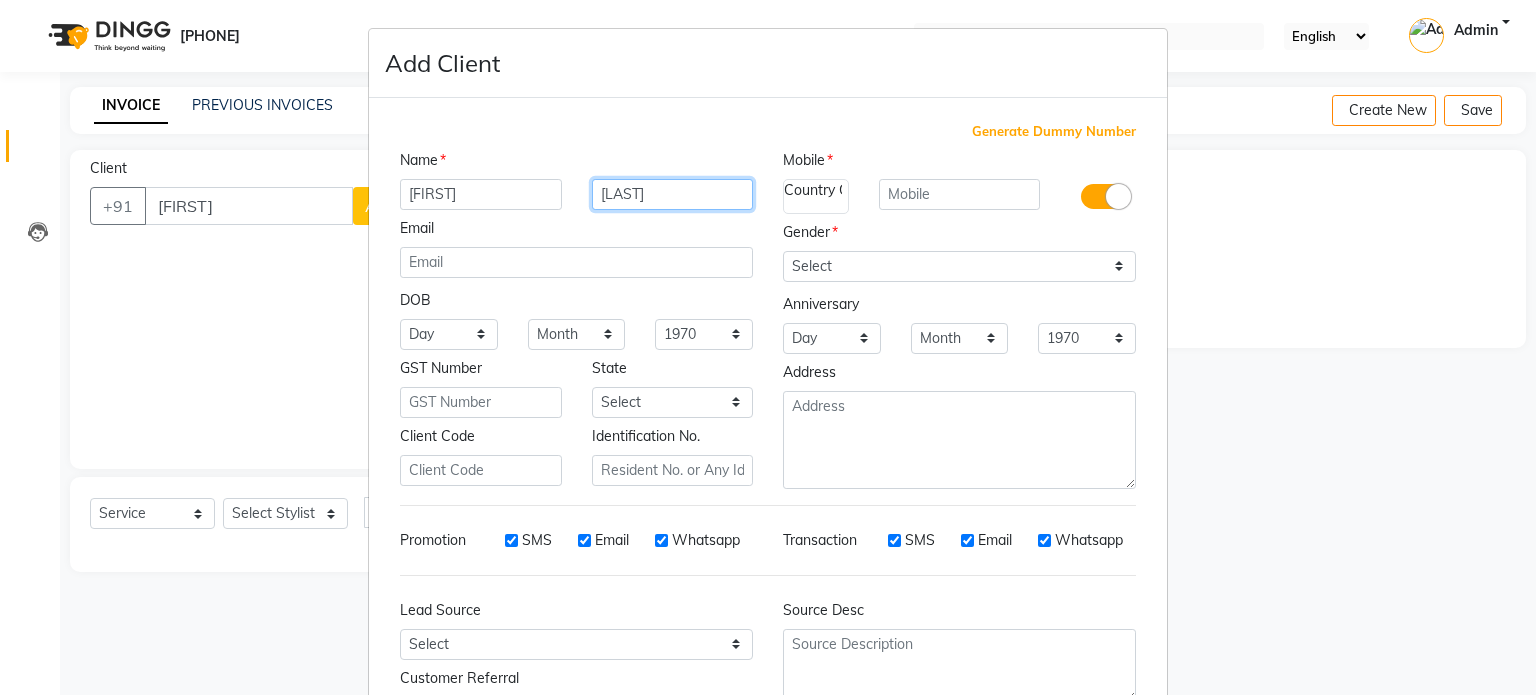 type on "[LAST]" 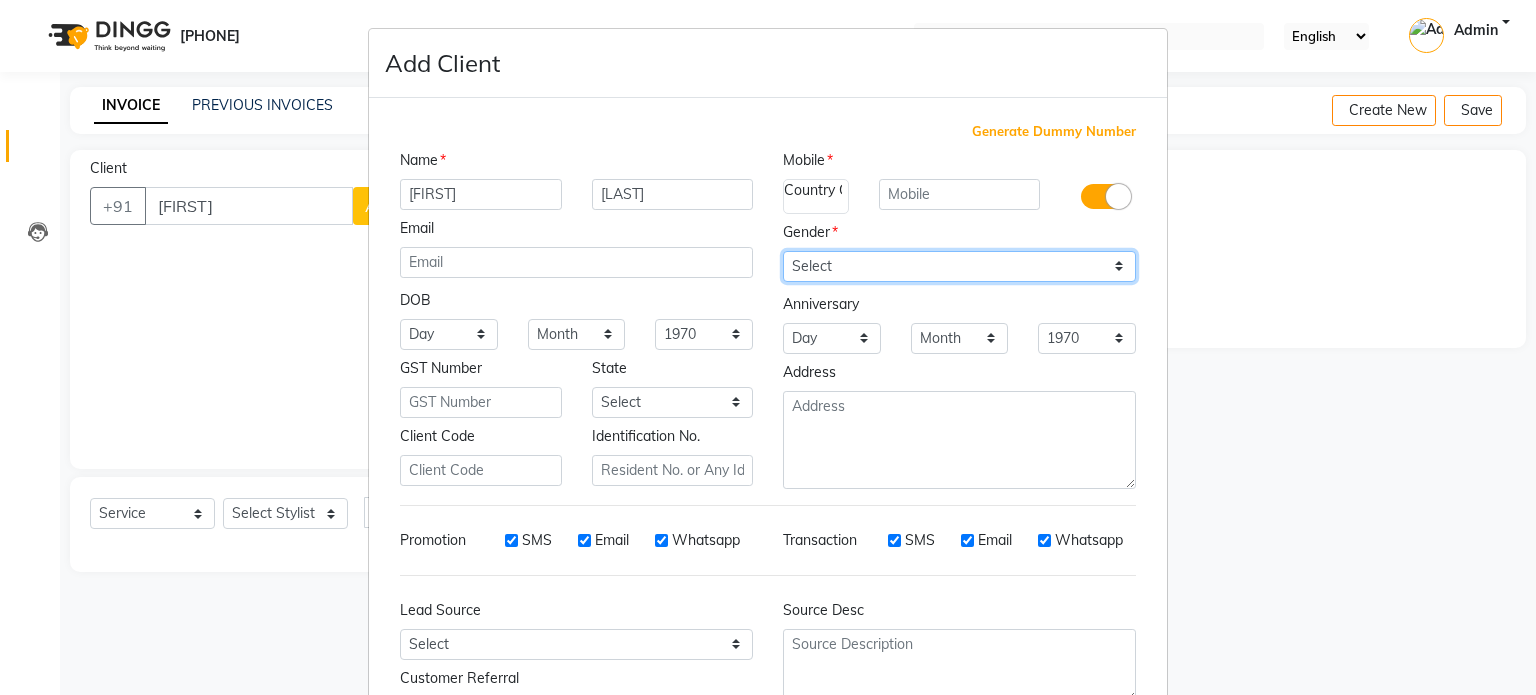 click on "Select Male Female Other Prefer Not To Say" at bounding box center [959, 266] 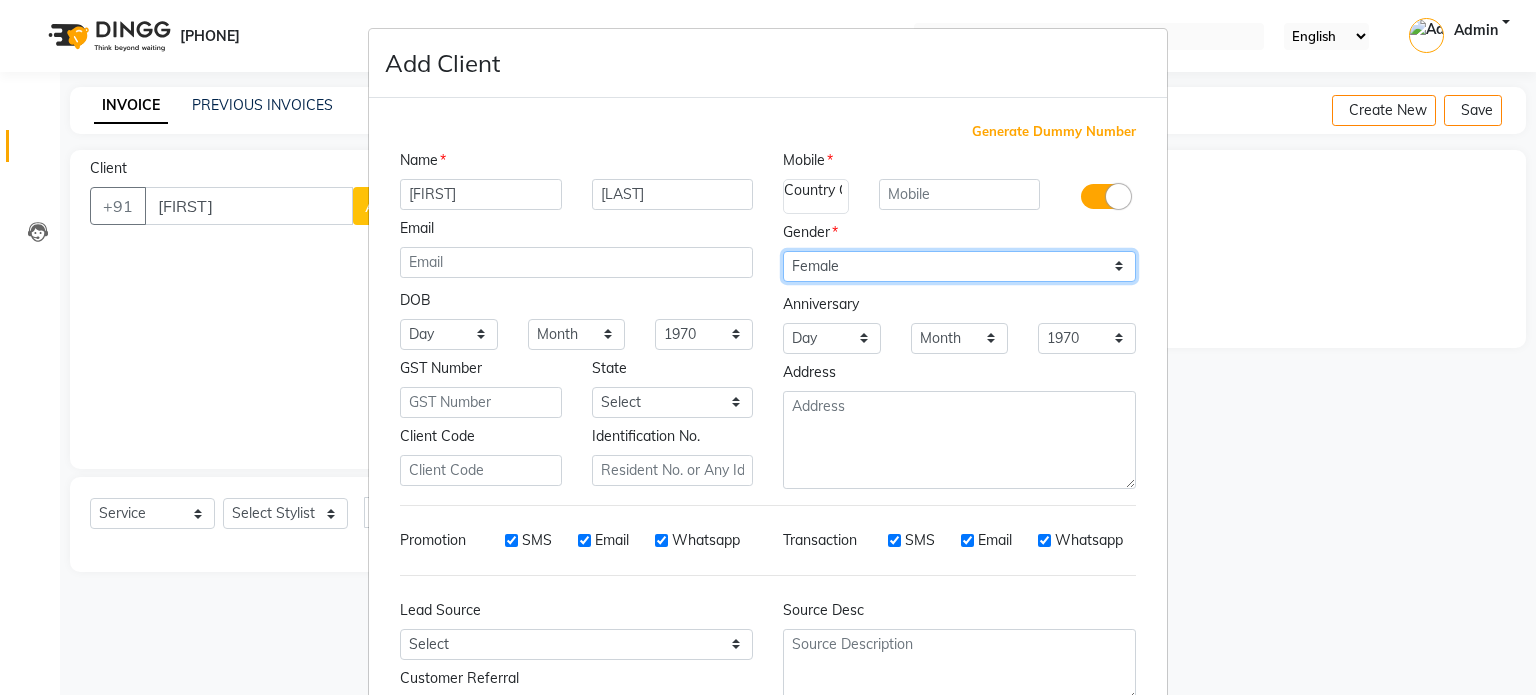 click on "Select Male Female Other Prefer Not To Say" at bounding box center [959, 266] 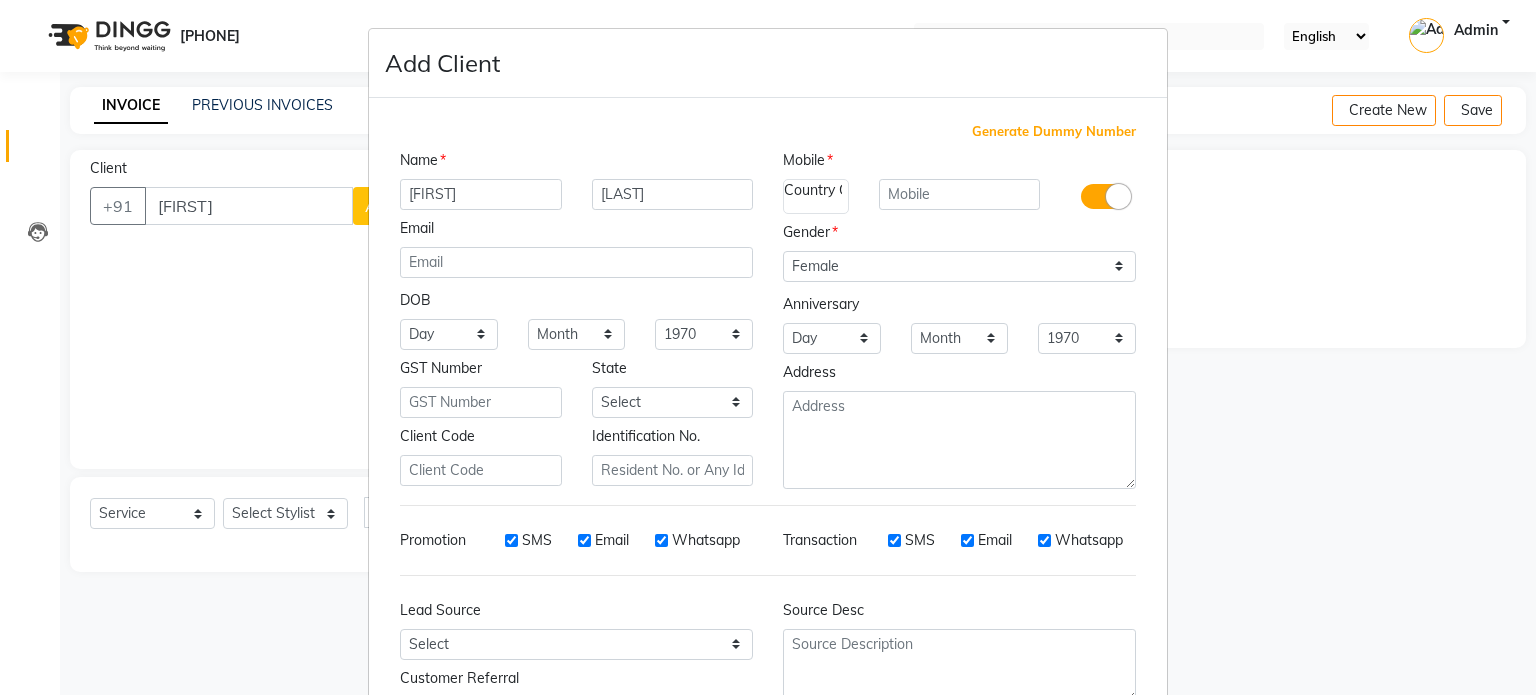 click on "SMS" at bounding box center [514, 540] 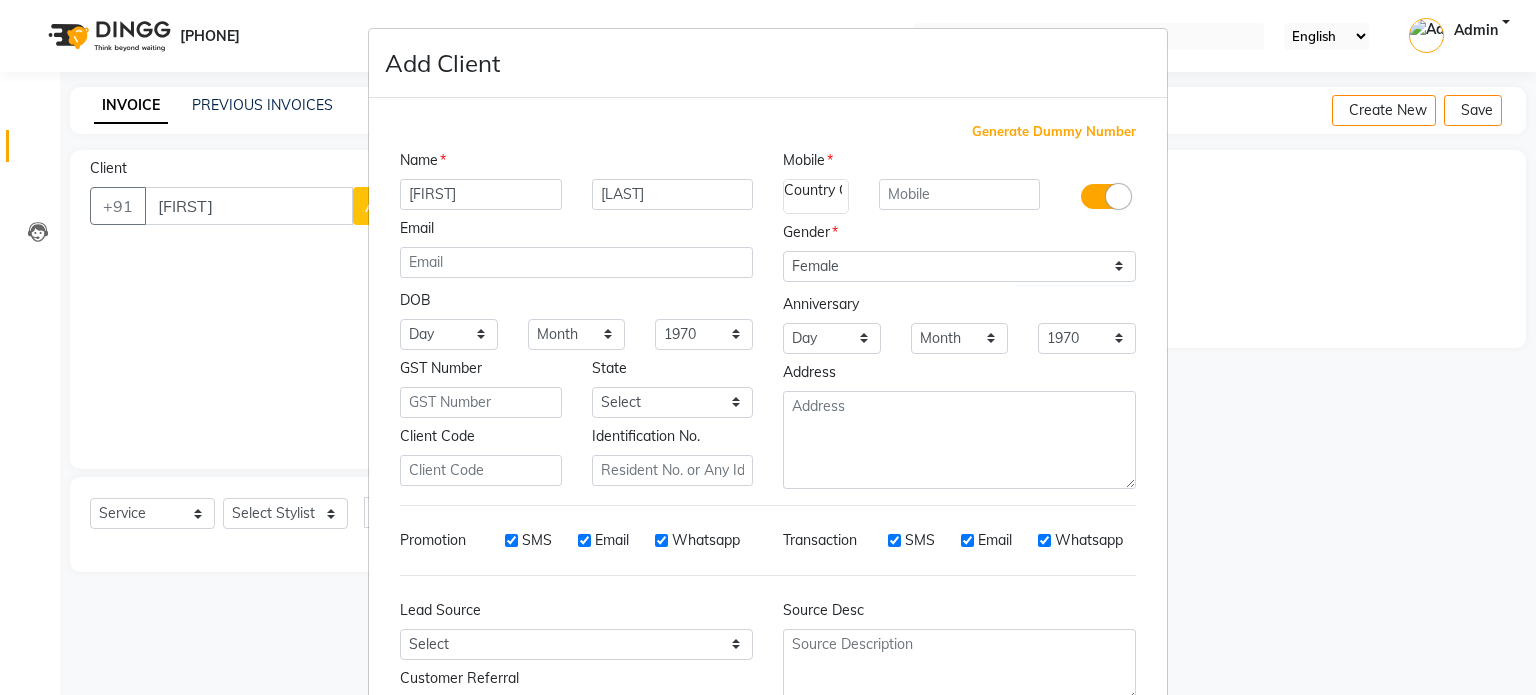 click on "Email" at bounding box center [584, 540] 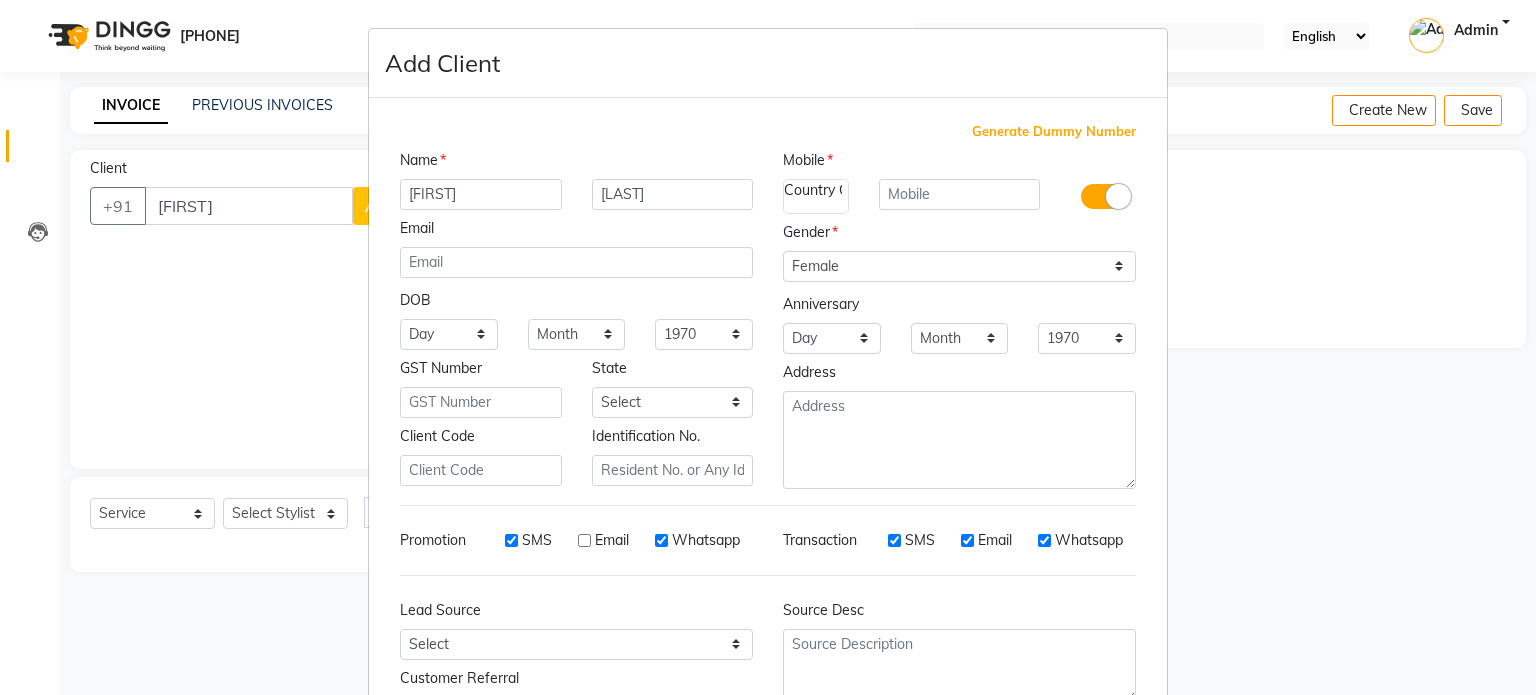 click on "SMS" at bounding box center [514, 540] 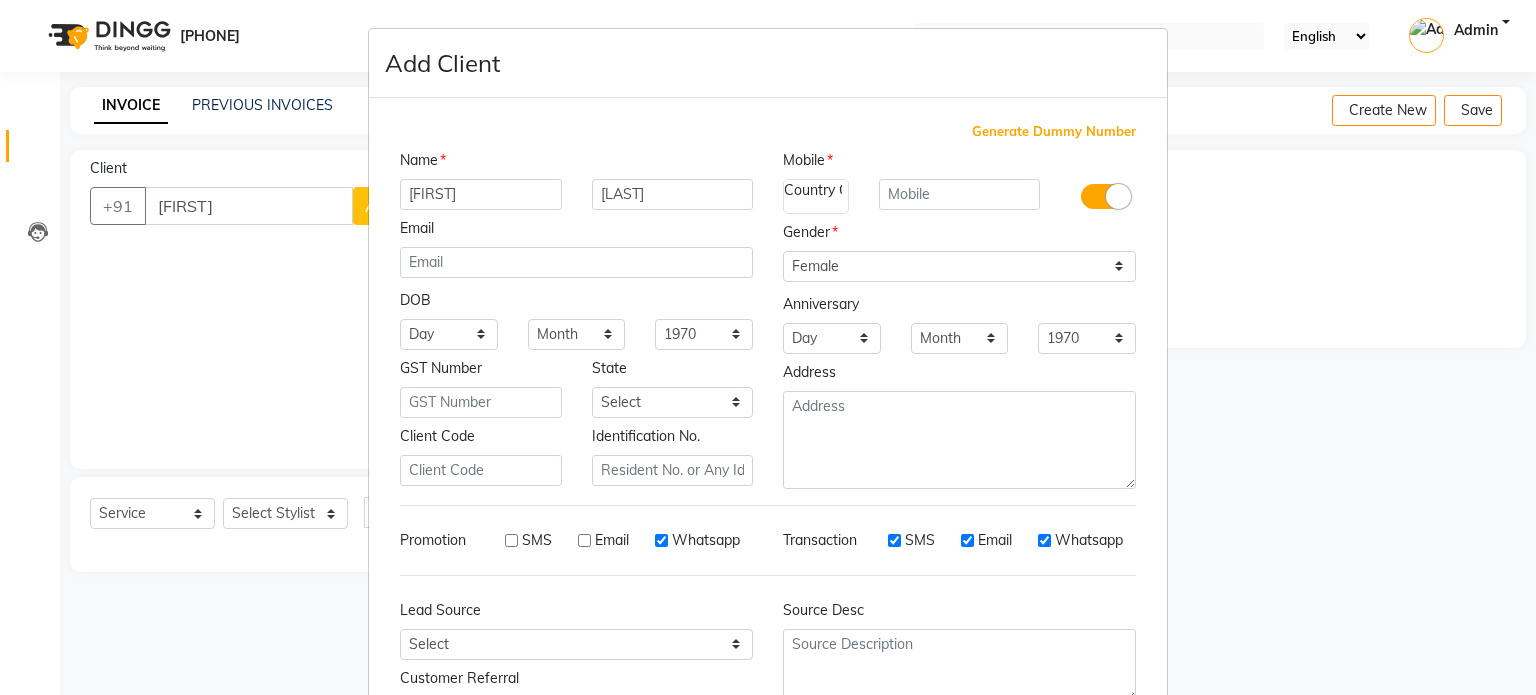 click on "Whatsapp" at bounding box center (661, 540) 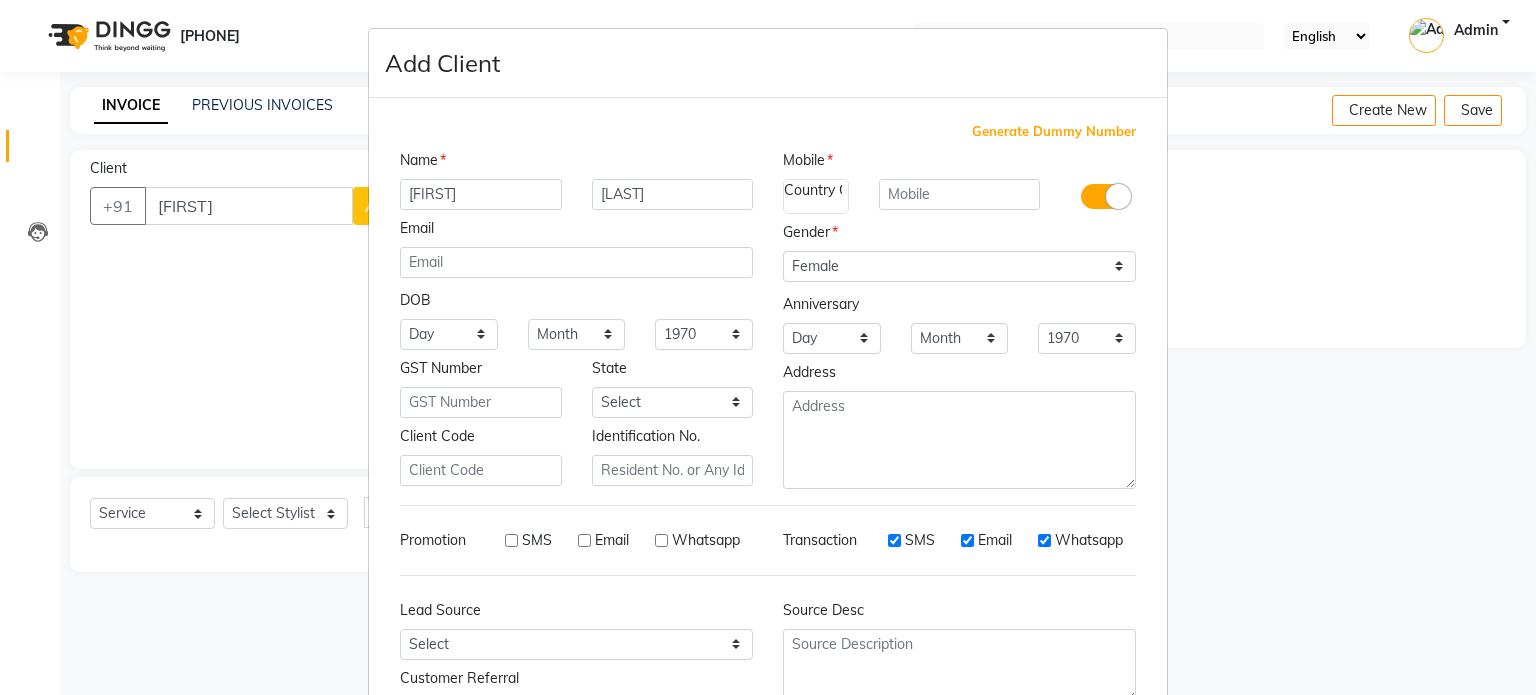 click on "SMS" at bounding box center (894, 540) 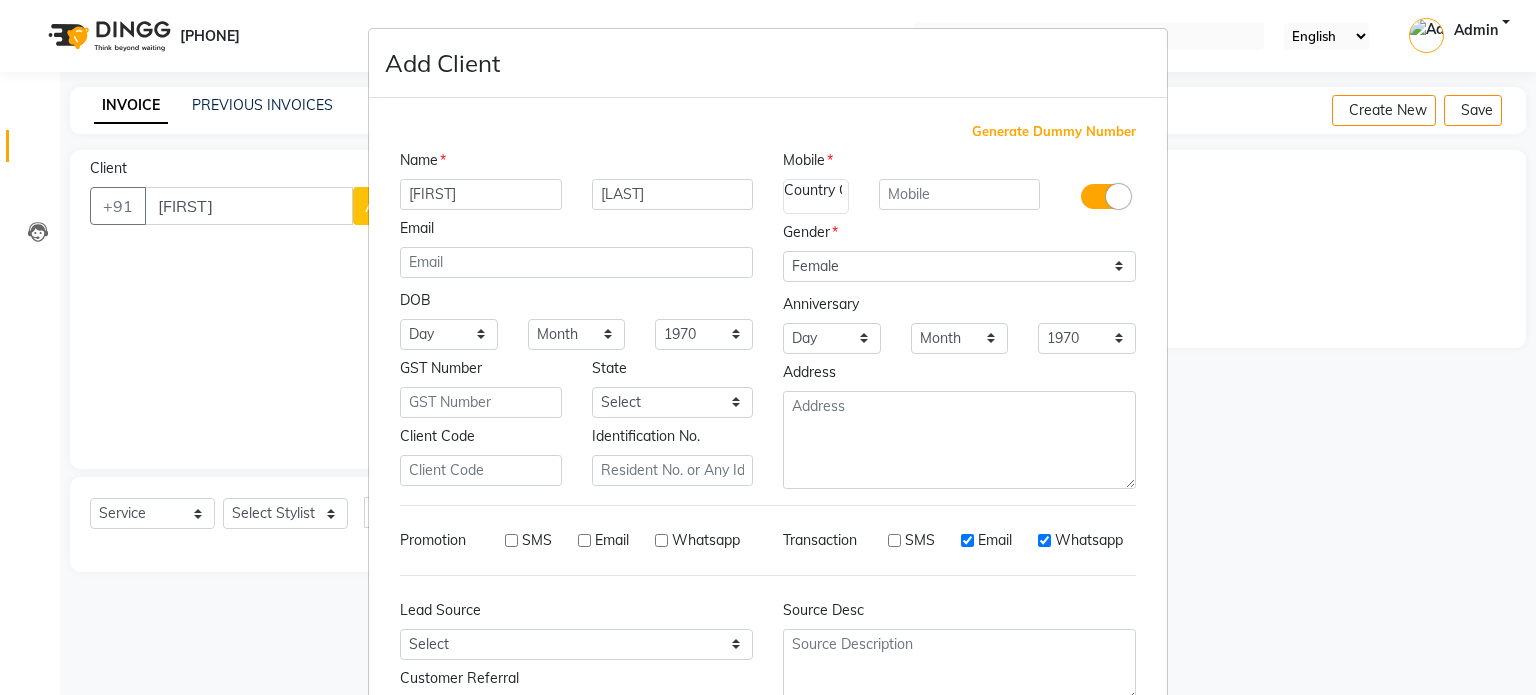 click on "Email" at bounding box center (967, 540) 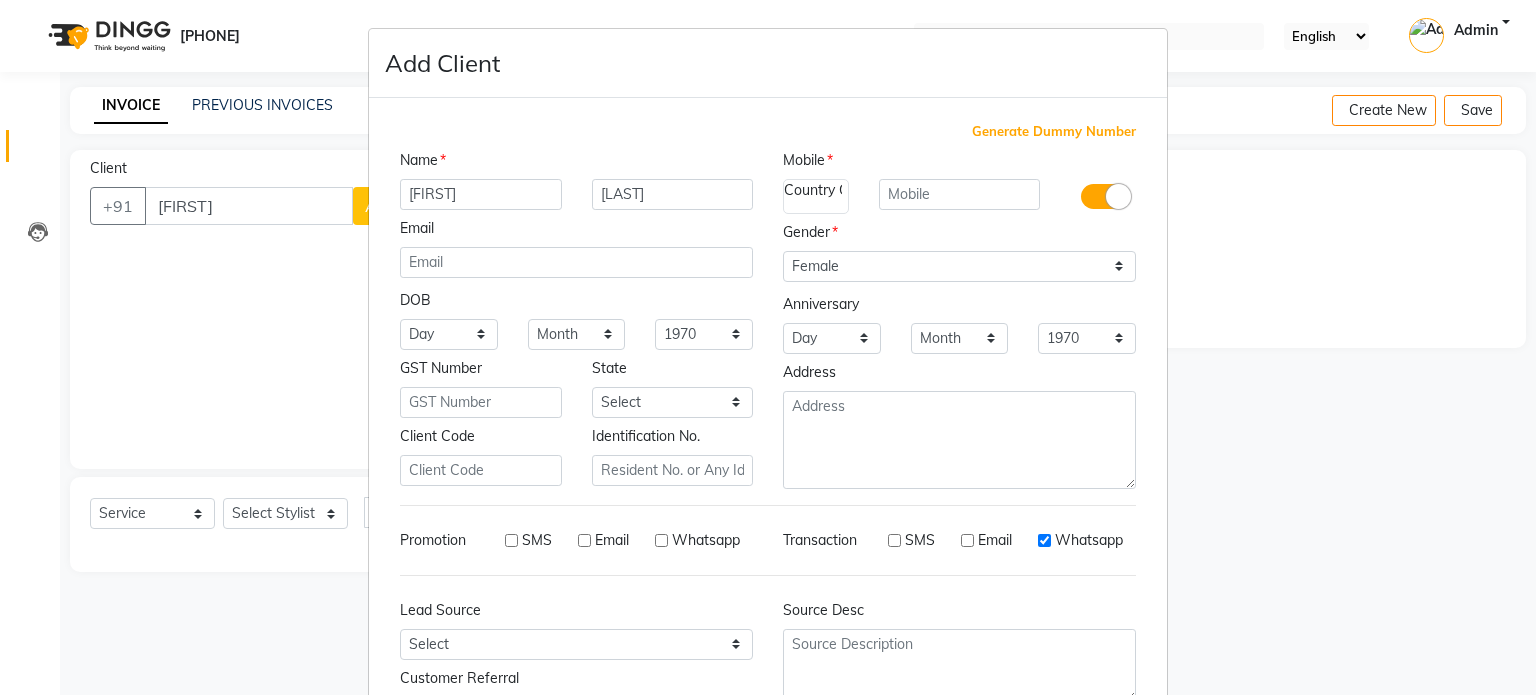 click on "Whatsapp" at bounding box center [1044, 540] 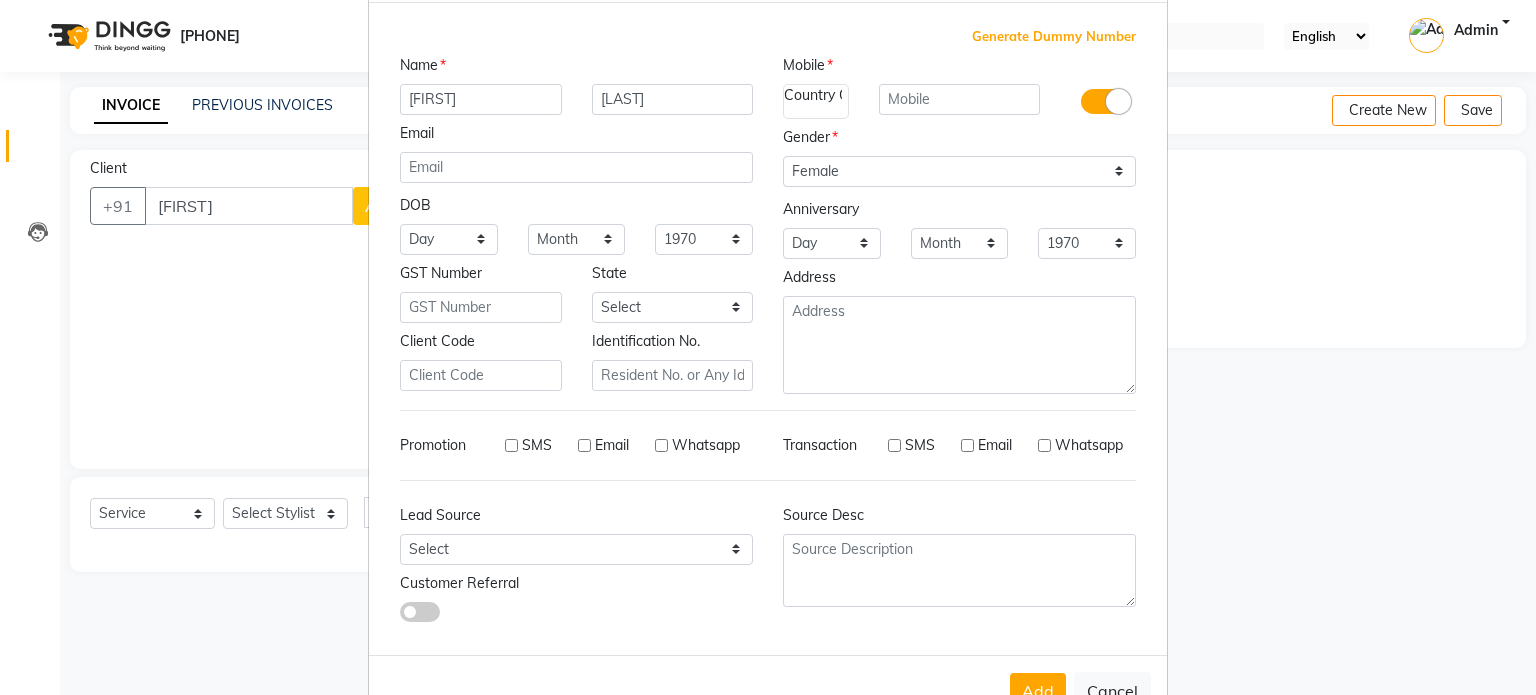 scroll, scrollTop: 100, scrollLeft: 0, axis: vertical 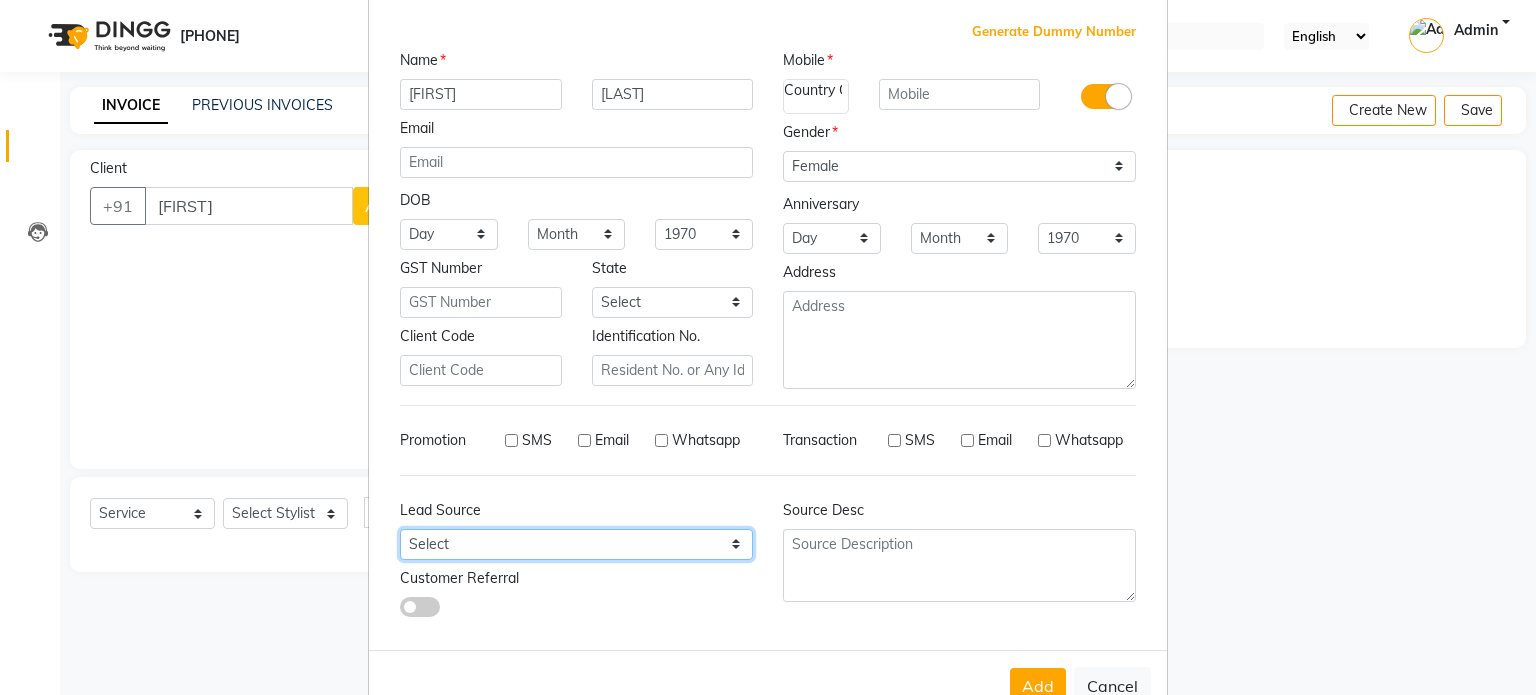 click on "Select Walk-in Referral Internet Friend Word of Mouth Advertisement Facebook JustDial Google Other" at bounding box center (449, 234) 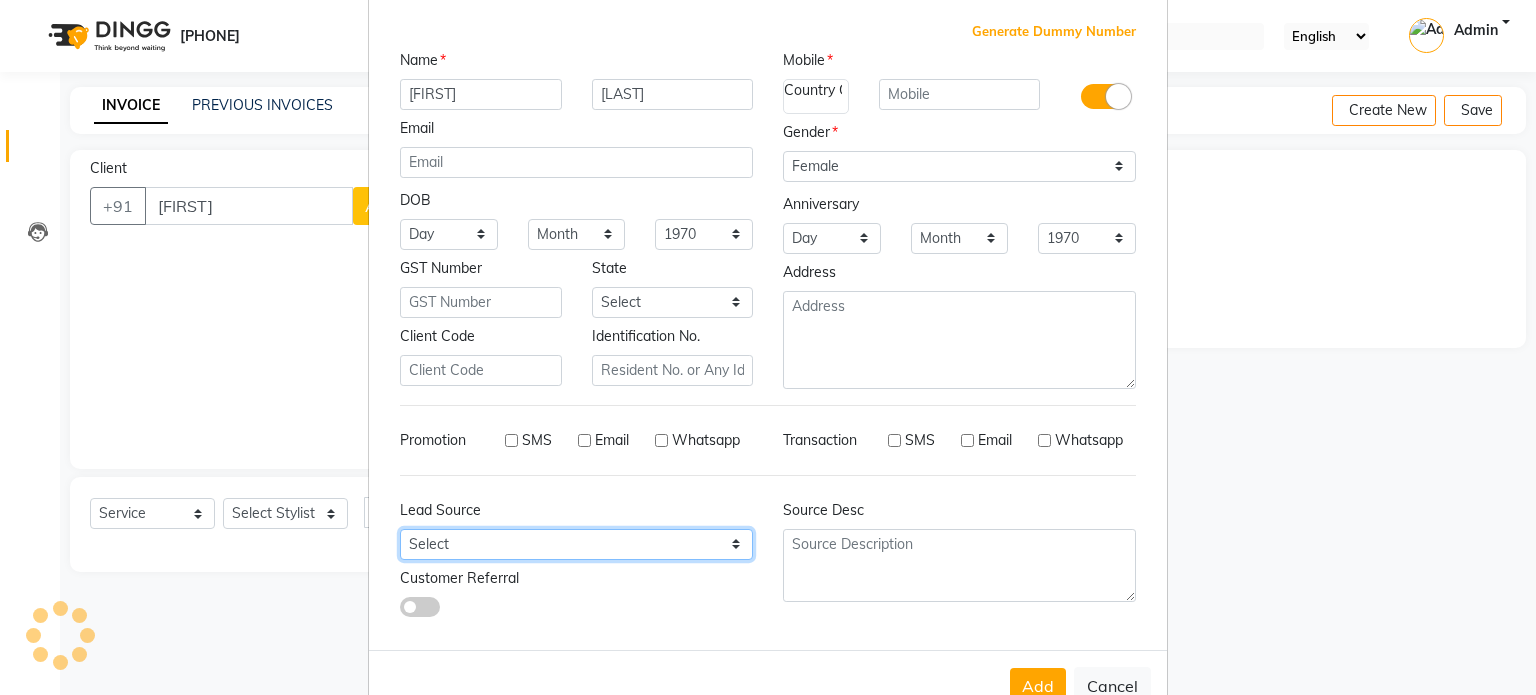 select on "47322" 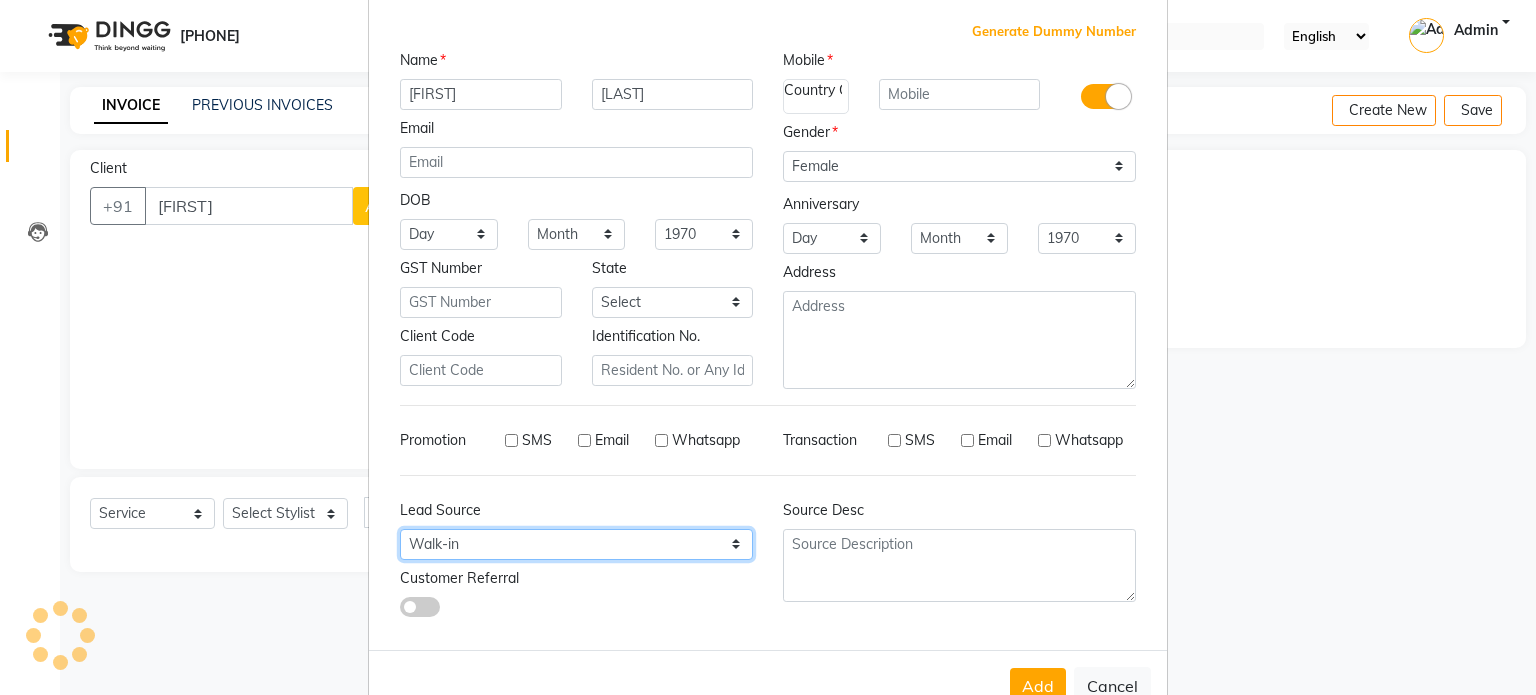 click on "Select Walk-in Referral Internet Friend Word of Mouth Advertisement Facebook JustDial Google Other" at bounding box center (449, 234) 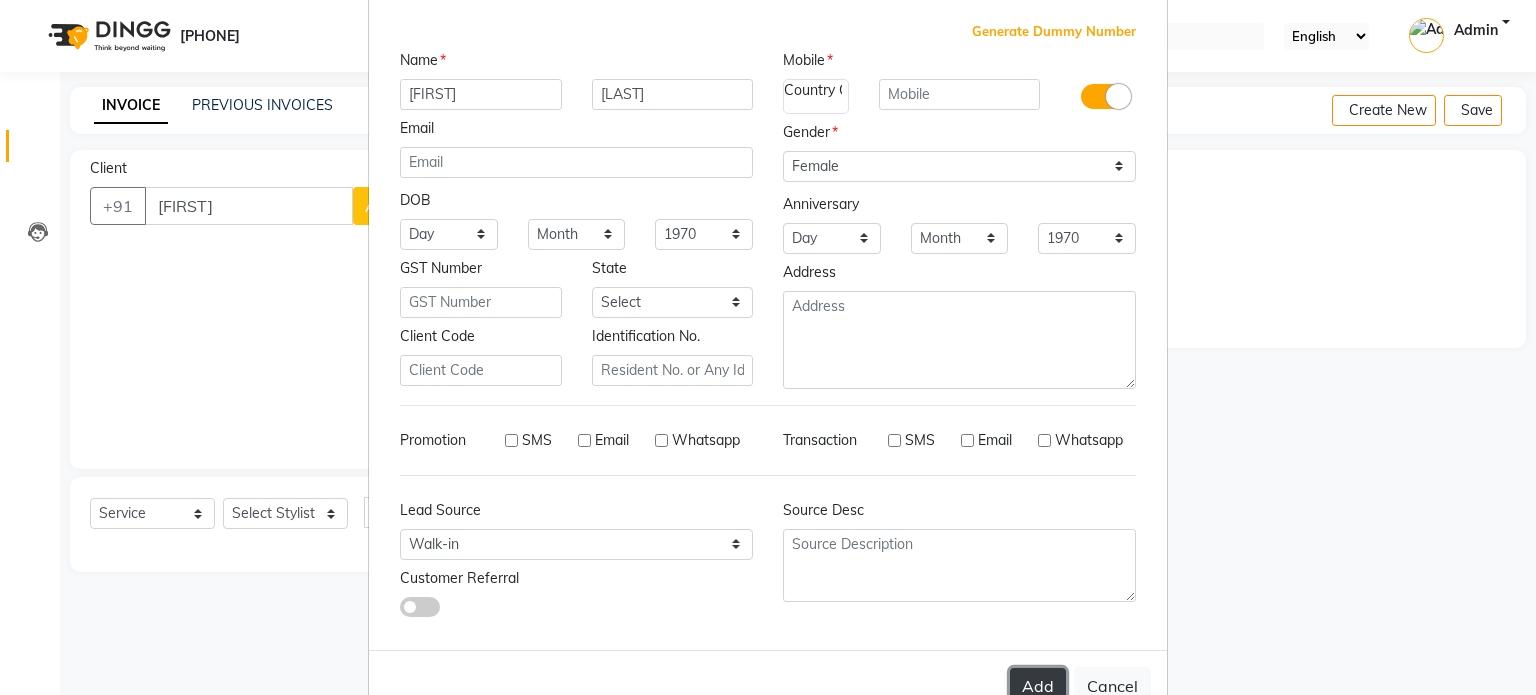 click on "Add" at bounding box center [1038, 686] 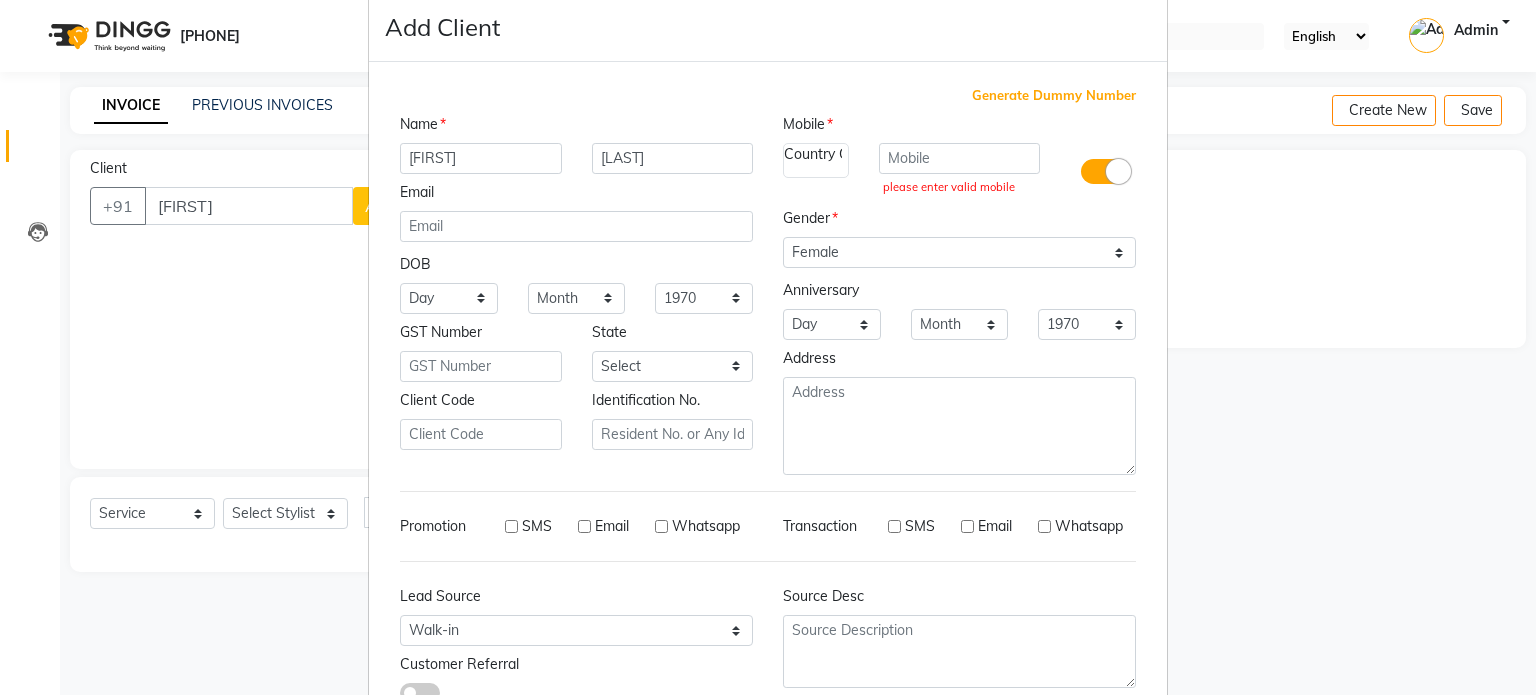 scroll, scrollTop: 0, scrollLeft: 0, axis: both 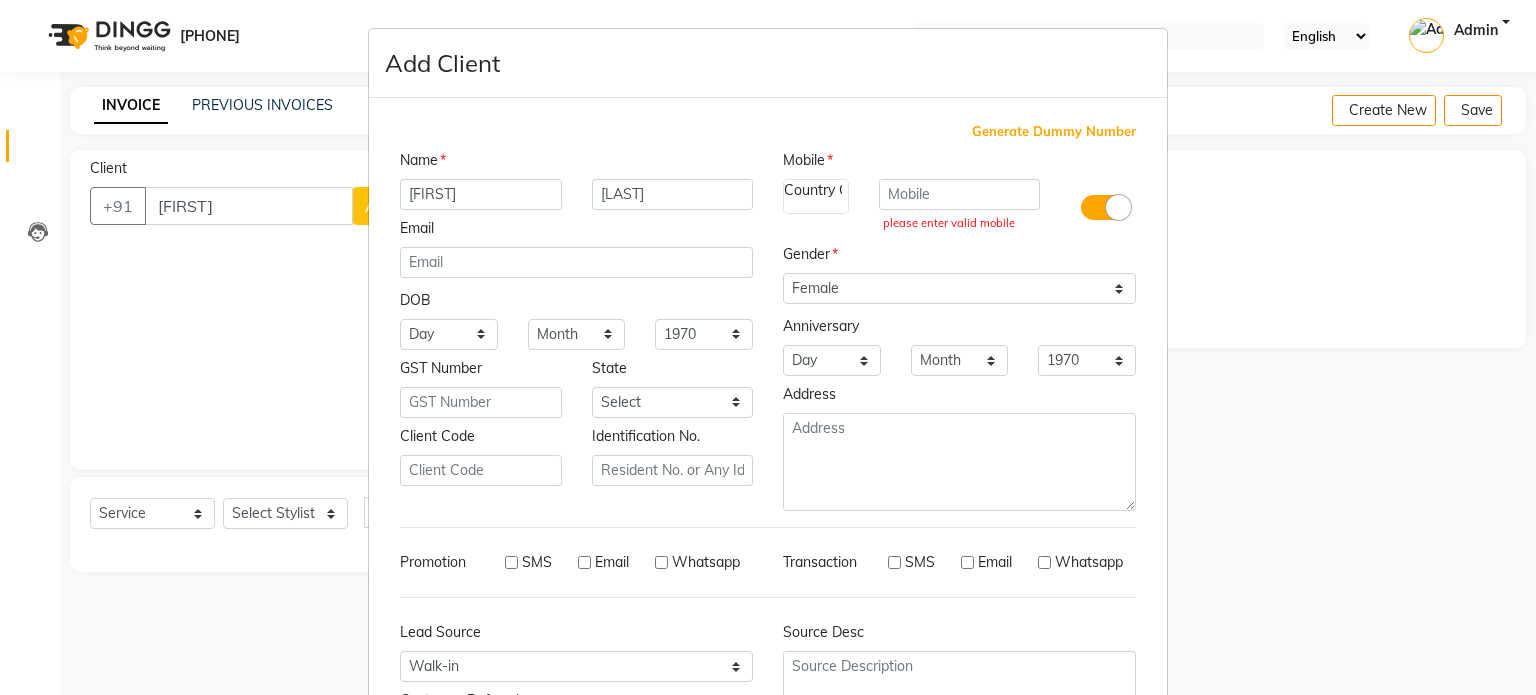 click on "Mobile" at bounding box center [576, 164] 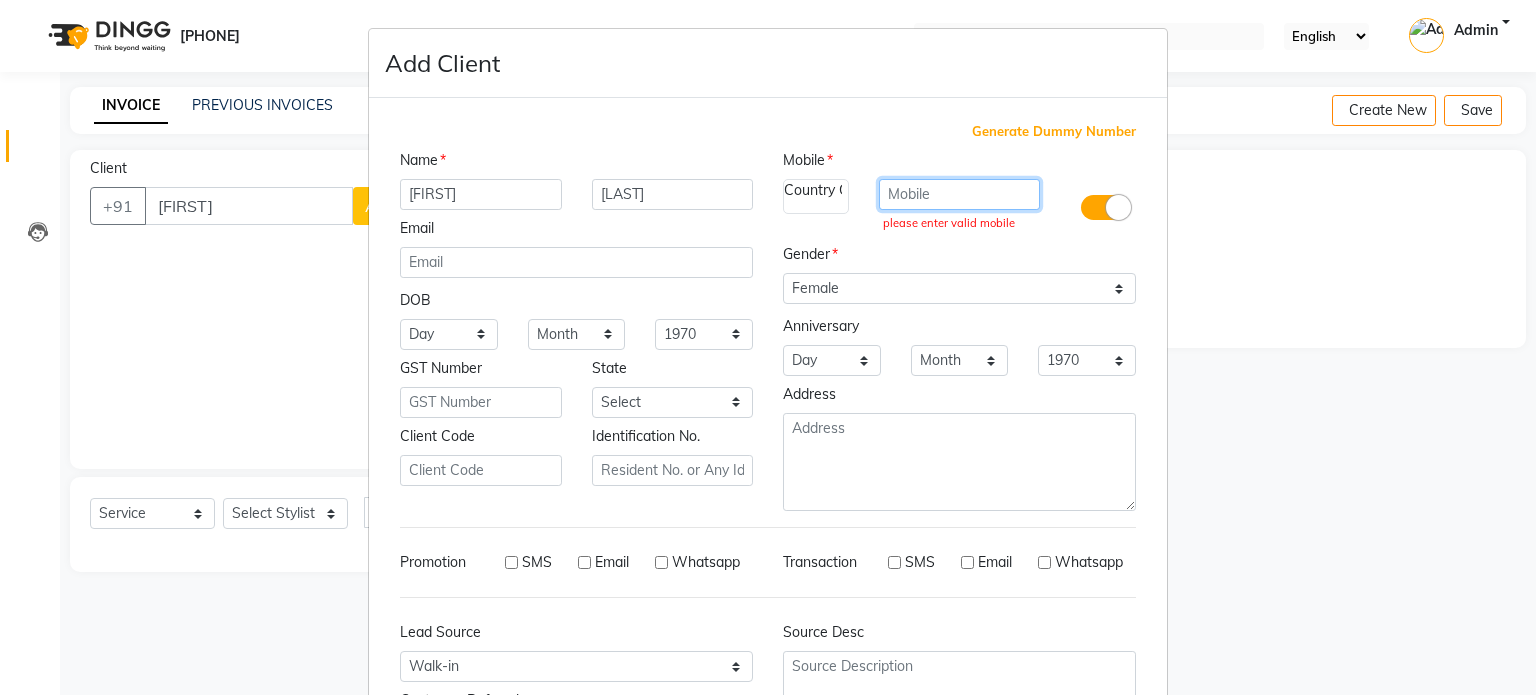 click at bounding box center (960, 194) 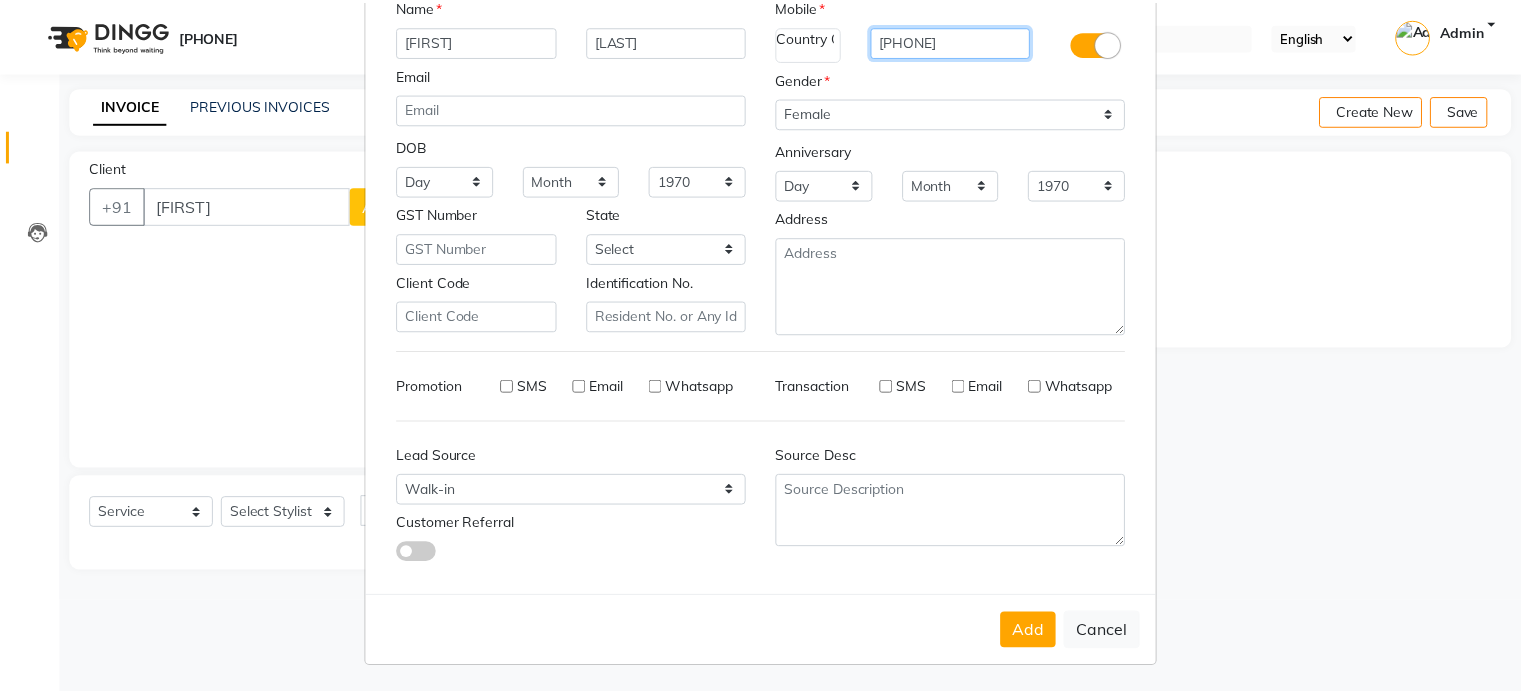 scroll, scrollTop: 161, scrollLeft: 0, axis: vertical 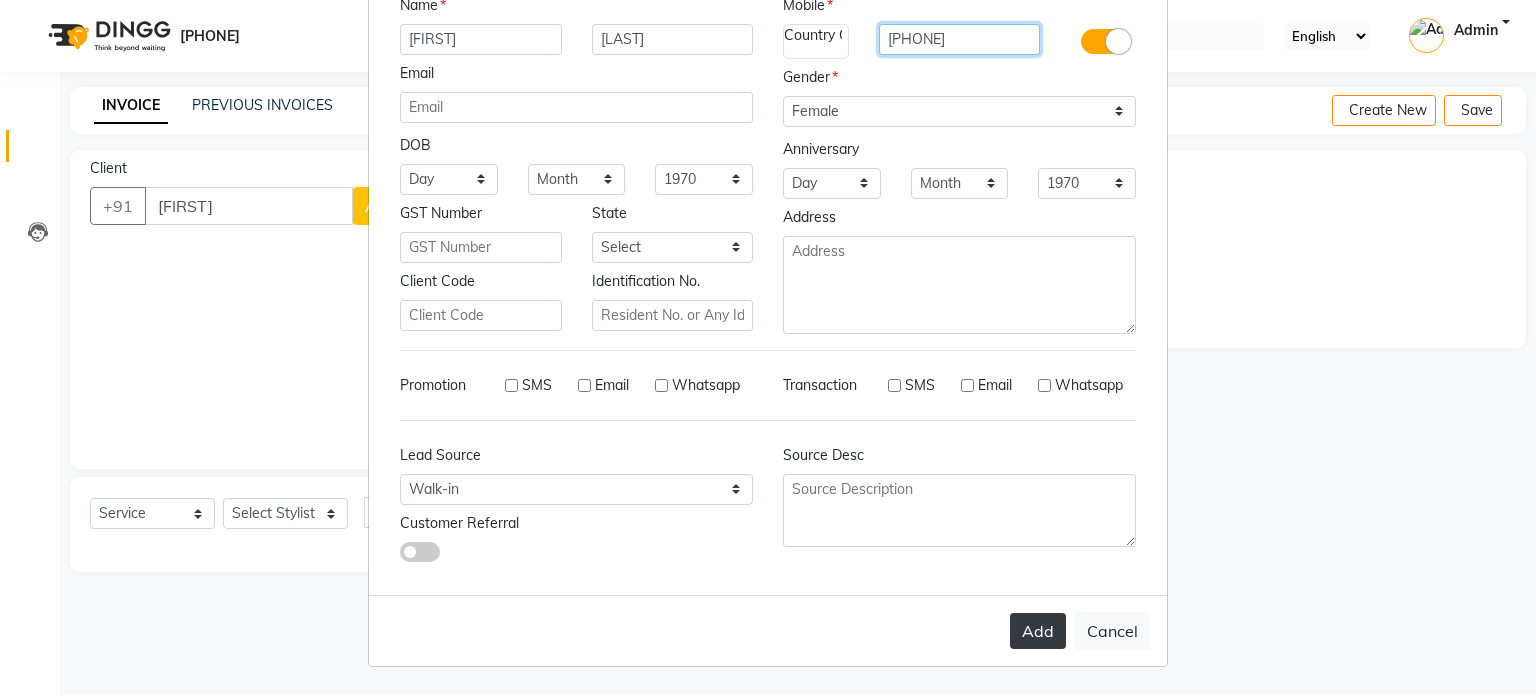 type on "[PHONE]" 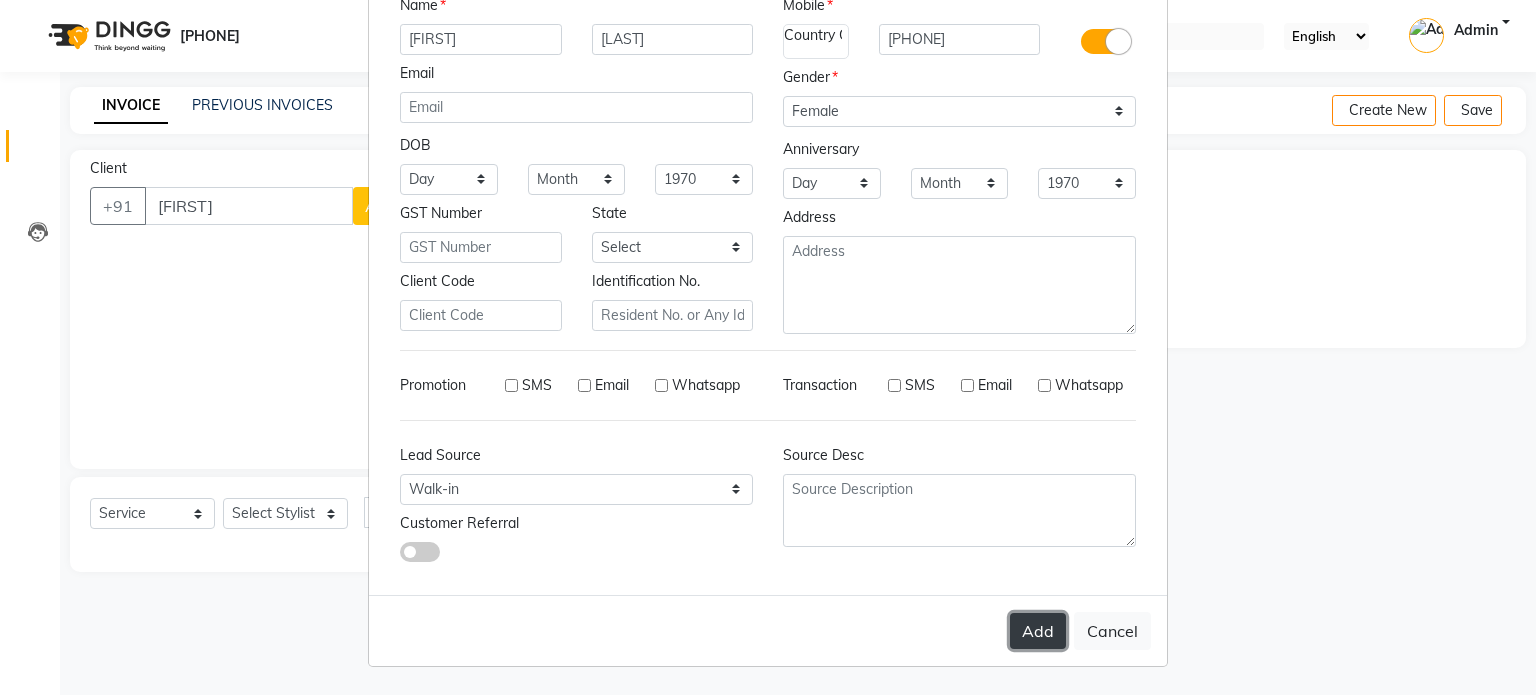 click on "Add" at bounding box center [1038, 631] 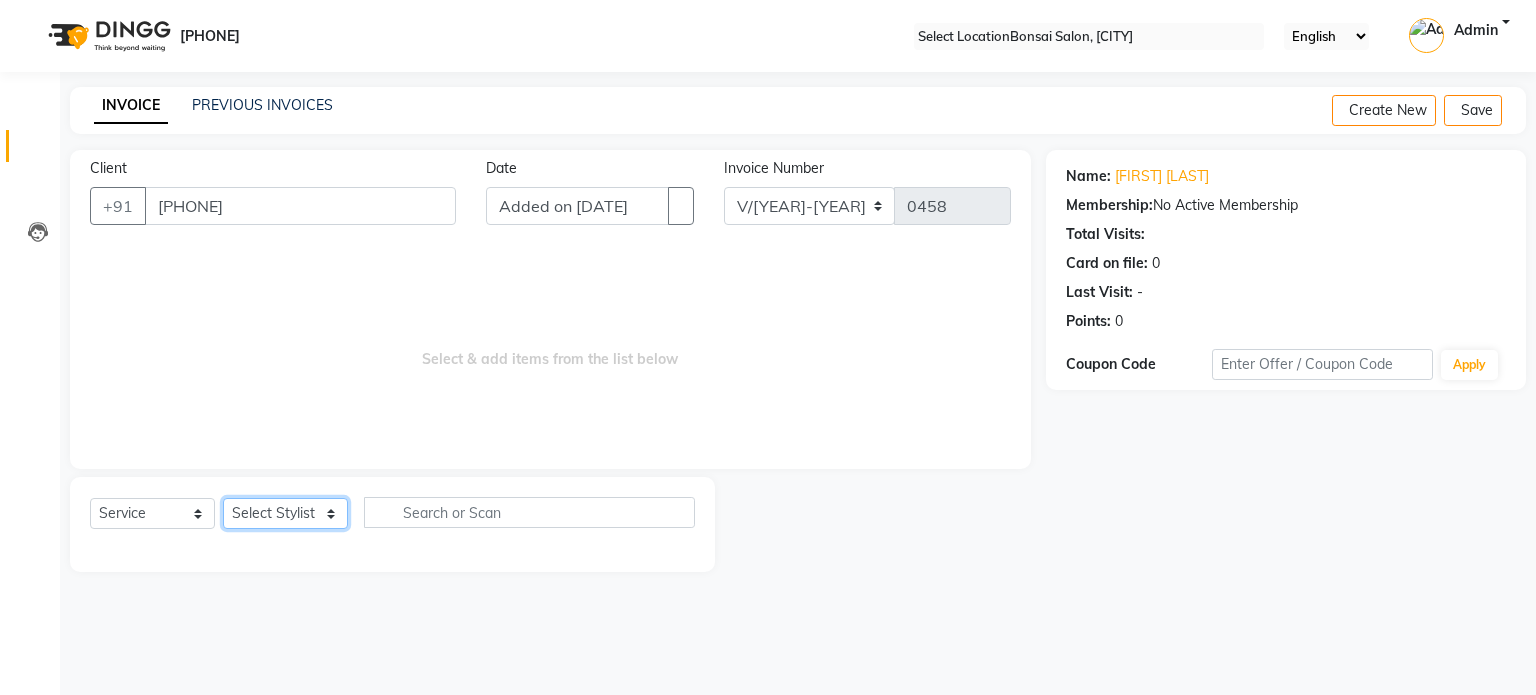 click on "Select Stylist Erik Kathy Kazol Thakuri Rahmat Ali Rohit Pradhan Sujata Ghosh" at bounding box center (285, 513) 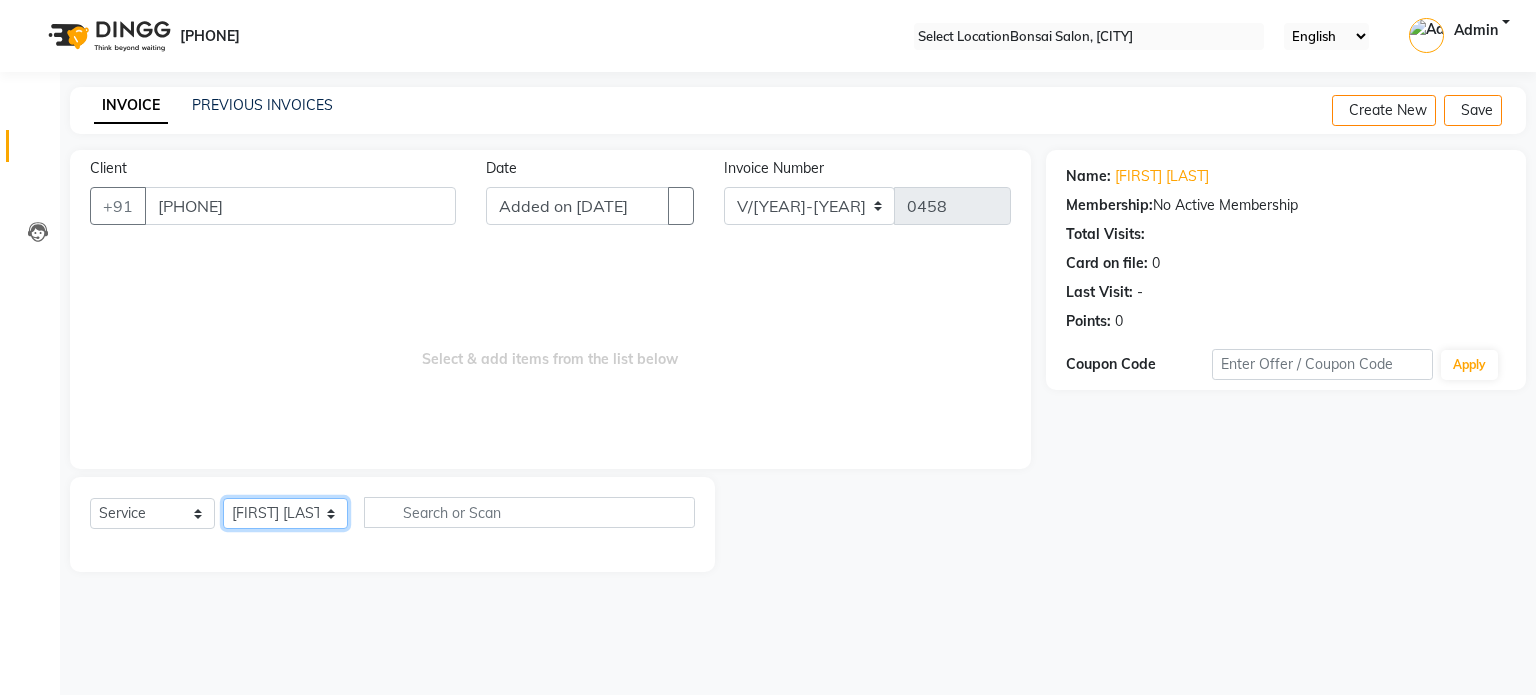 click on "Select Stylist Erik Kathy Kazol Thakuri Rahmat Ali Rohit Pradhan Sujata Ghosh" at bounding box center (285, 513) 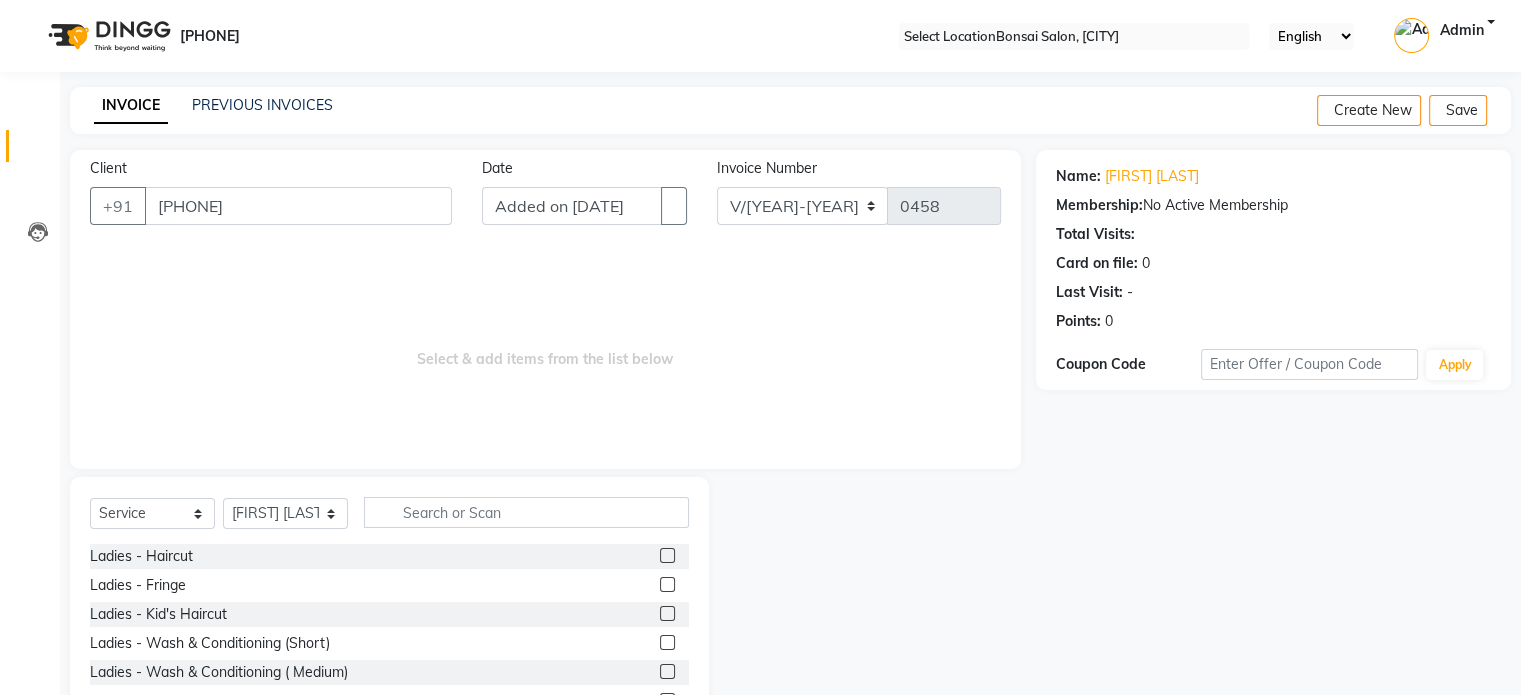 click at bounding box center (666, 558) 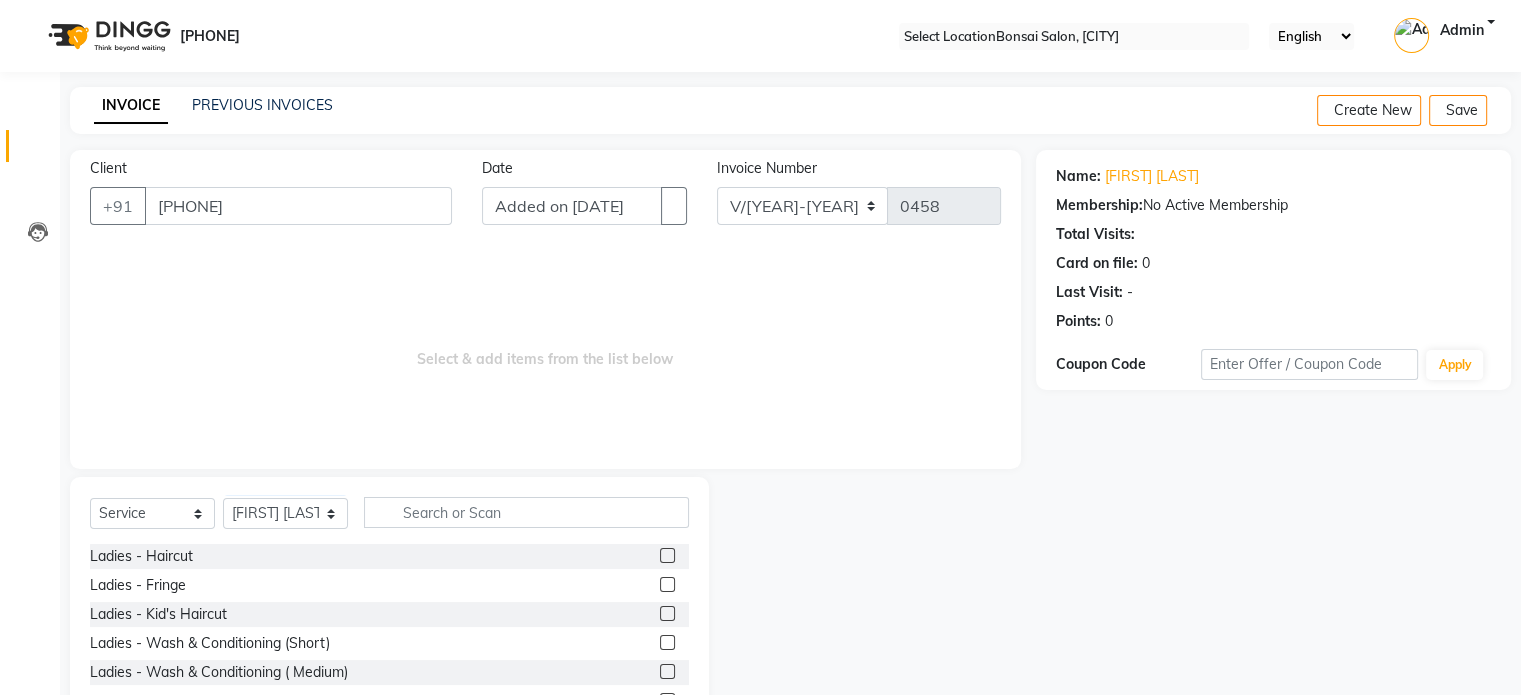click at bounding box center (667, 555) 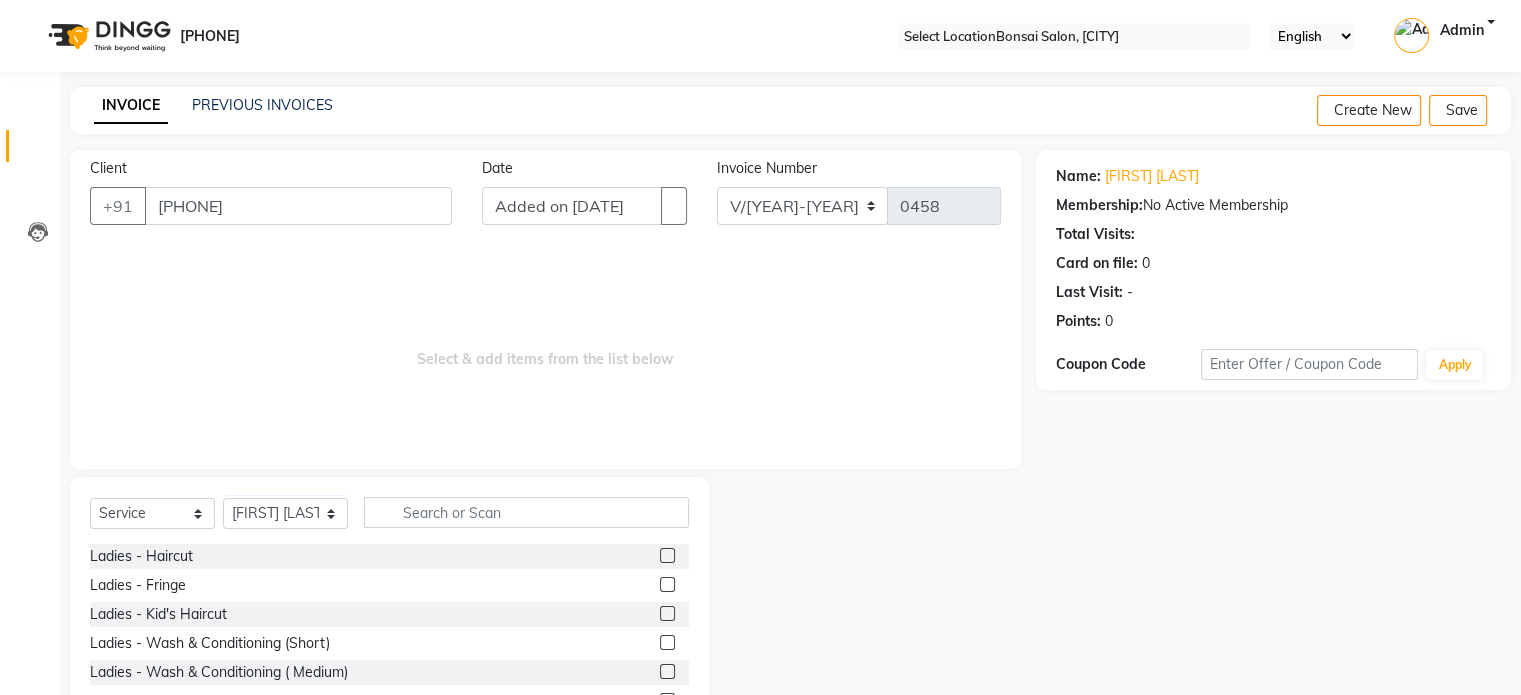 click at bounding box center (666, 556) 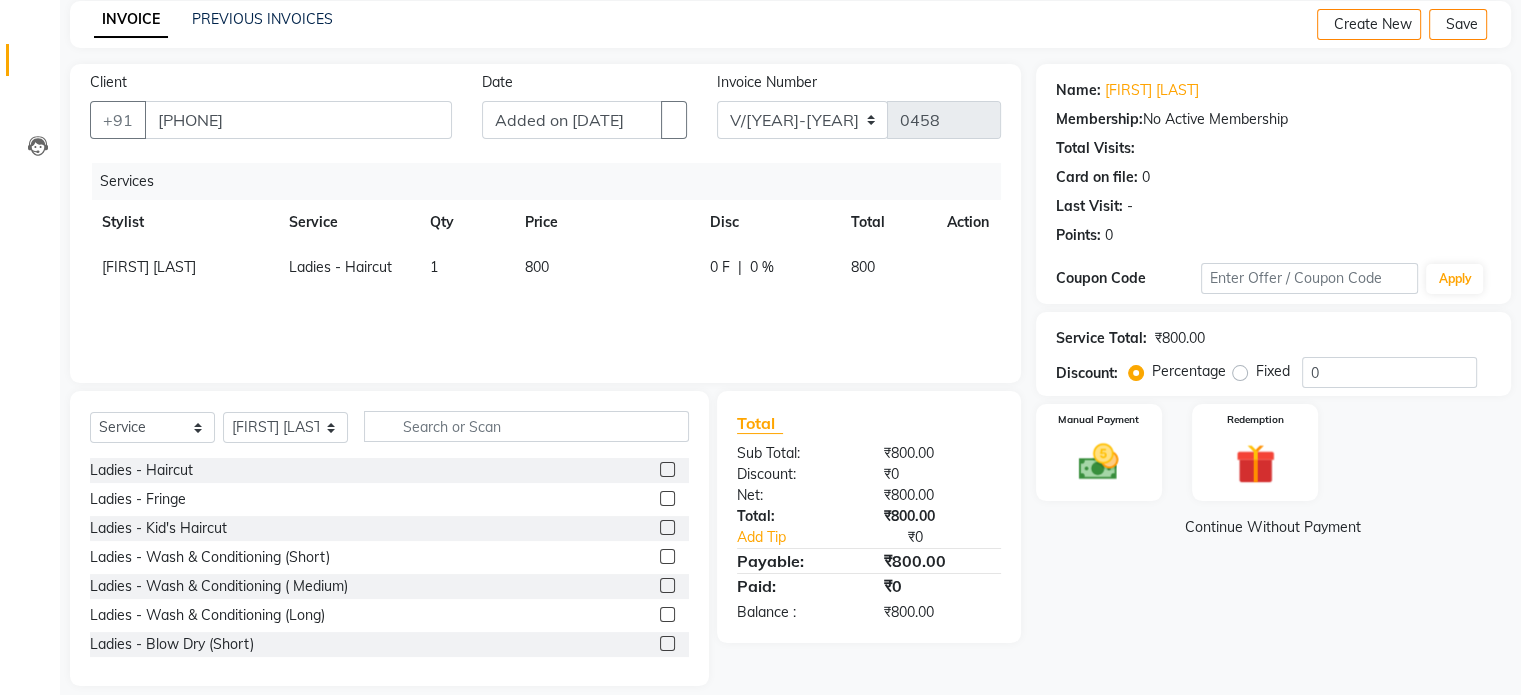 scroll, scrollTop: 106, scrollLeft: 0, axis: vertical 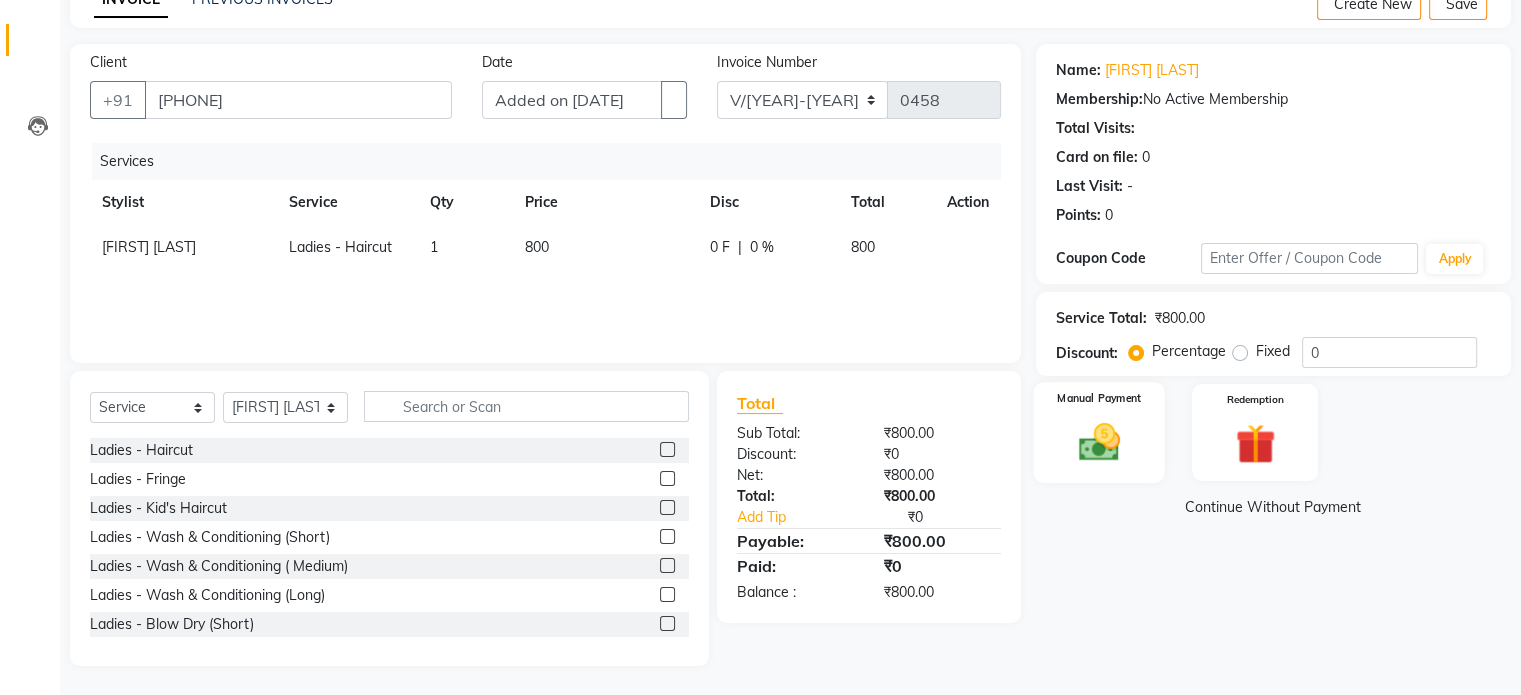 click at bounding box center [1098, 442] 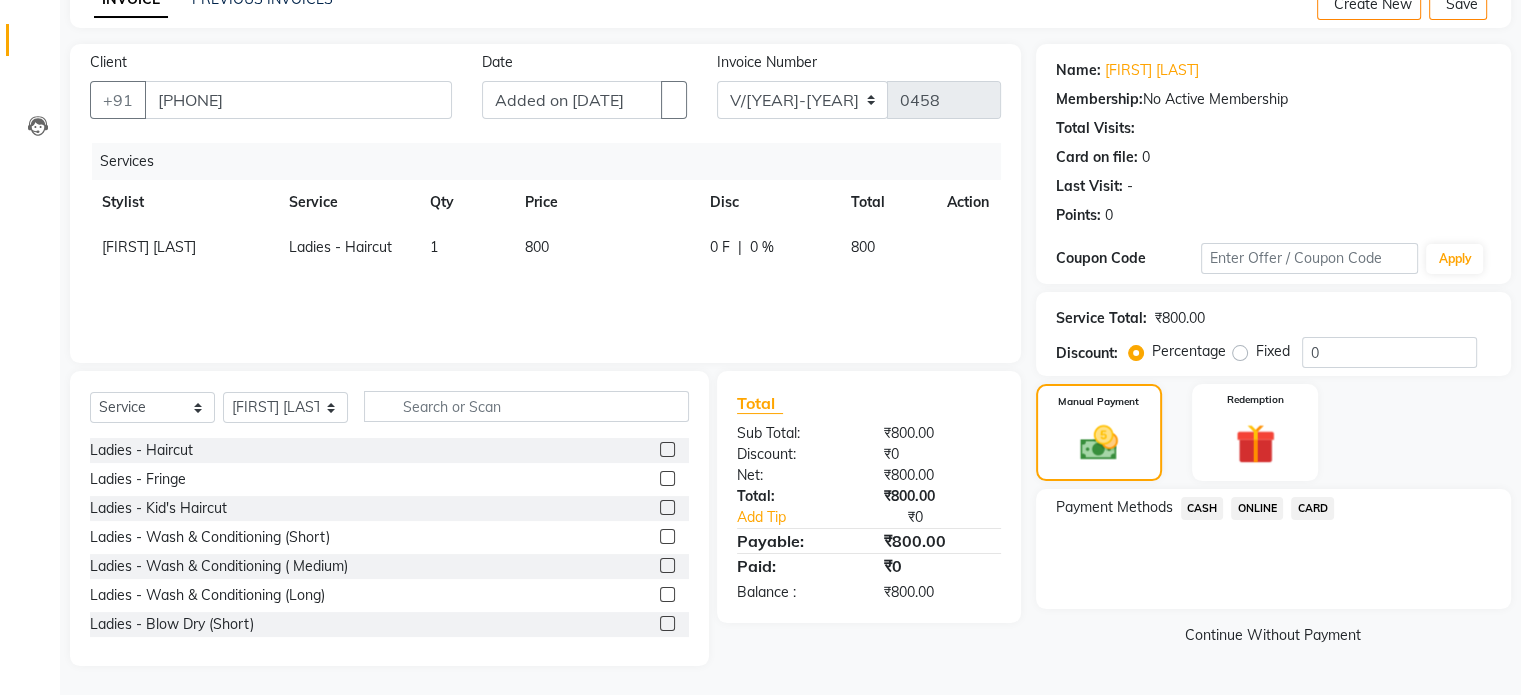click on "CASH" at bounding box center [1202, 508] 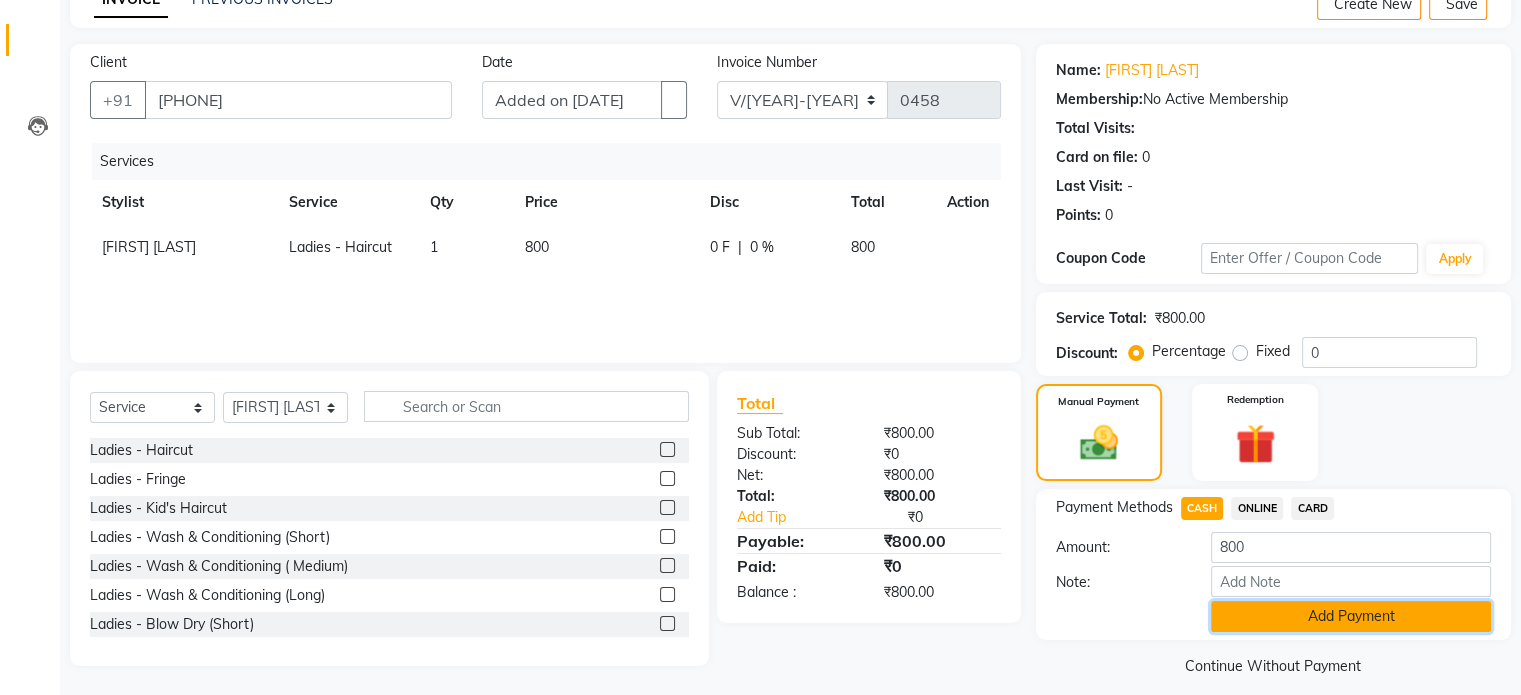 click on "Add Payment" at bounding box center [1351, 616] 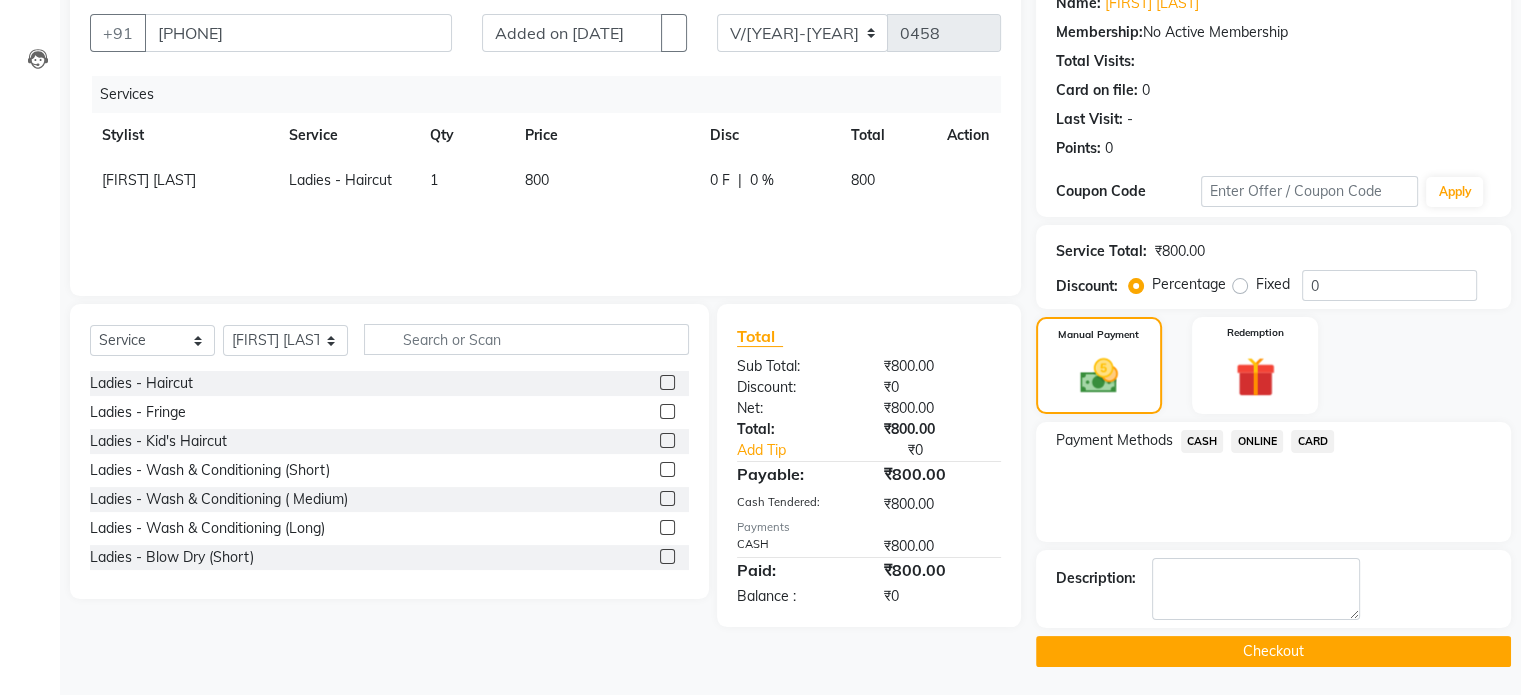 scroll, scrollTop: 176, scrollLeft: 0, axis: vertical 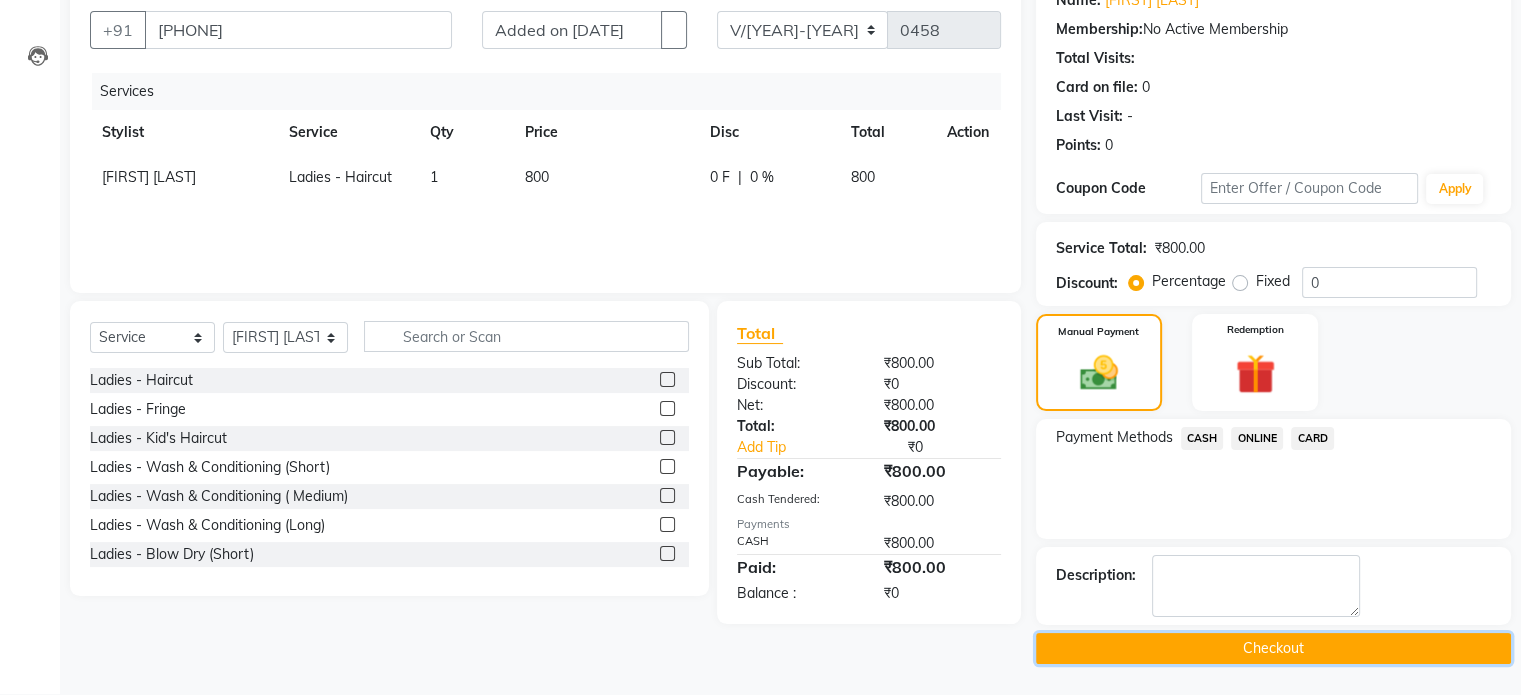 click on "Checkout" at bounding box center (1273, 648) 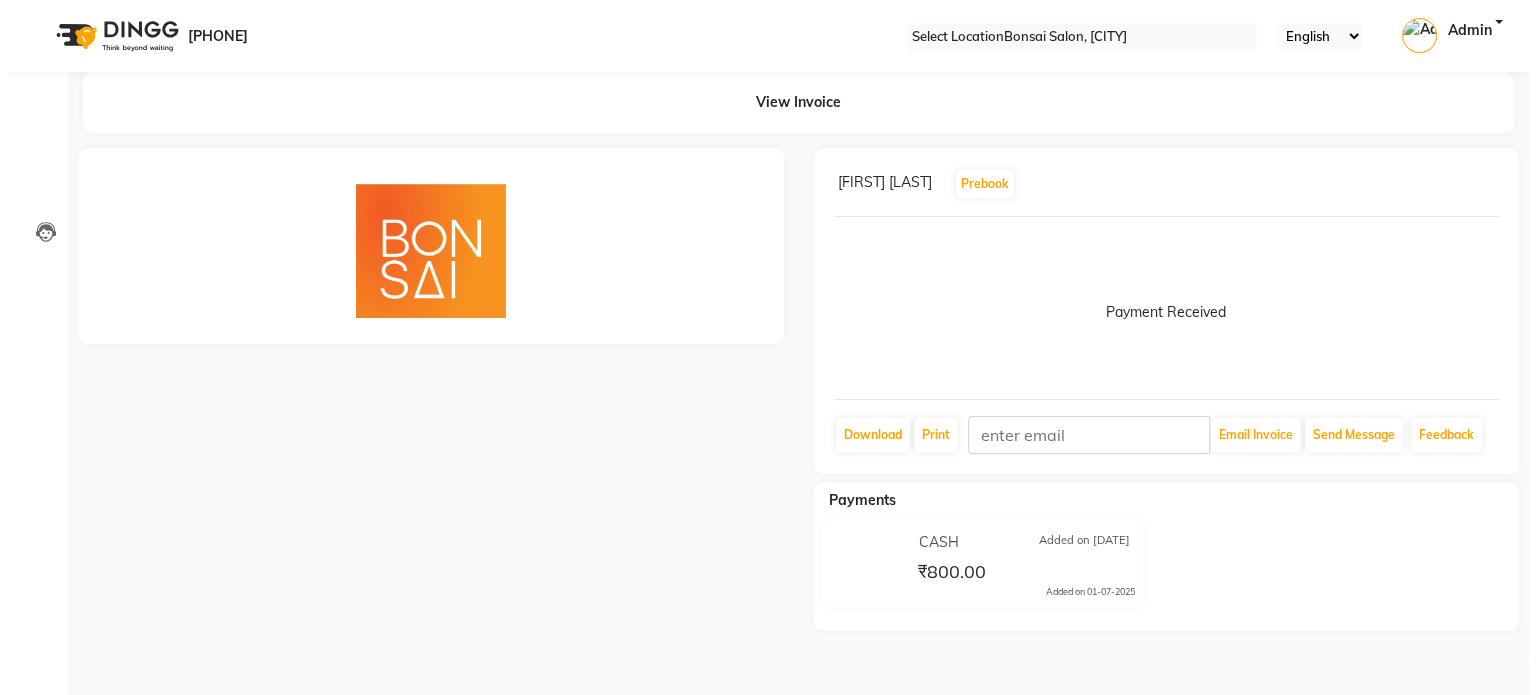 scroll, scrollTop: 0, scrollLeft: 0, axis: both 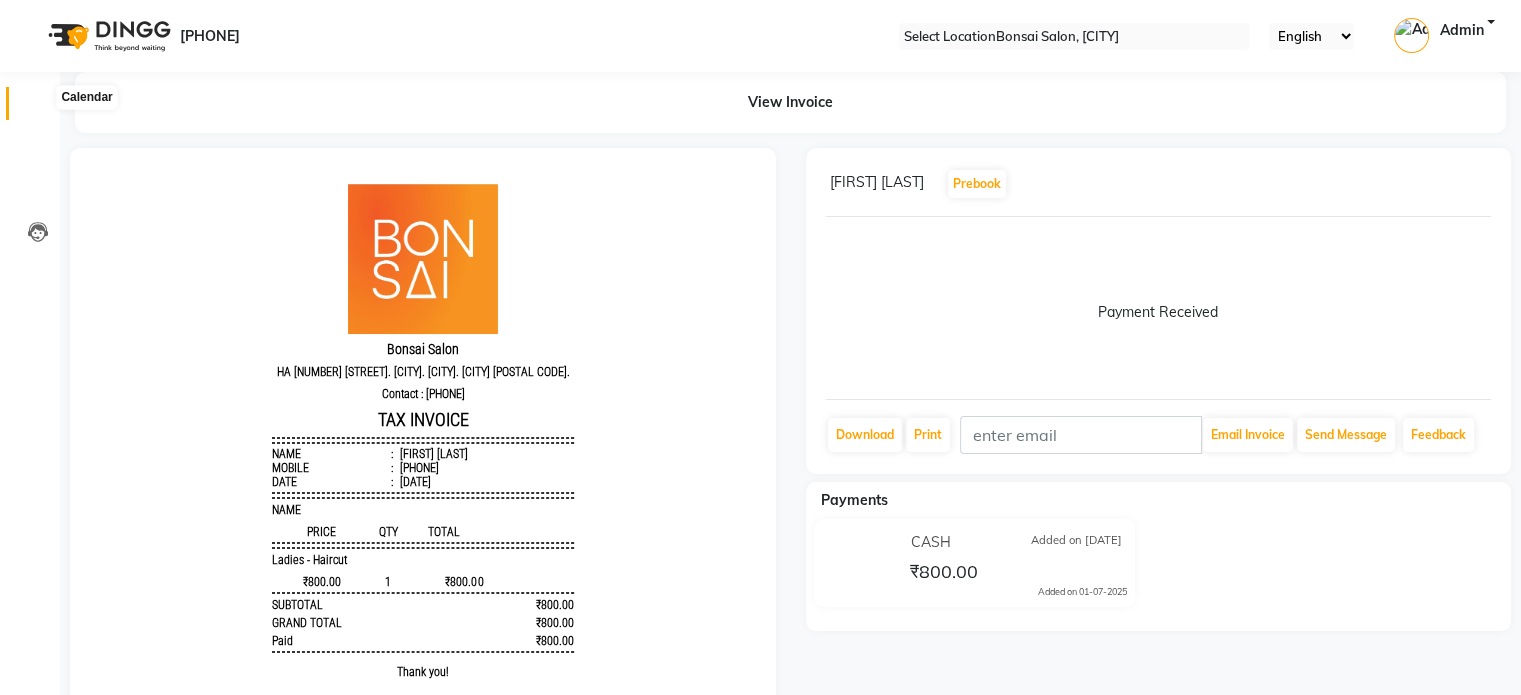 click at bounding box center [38, 108] 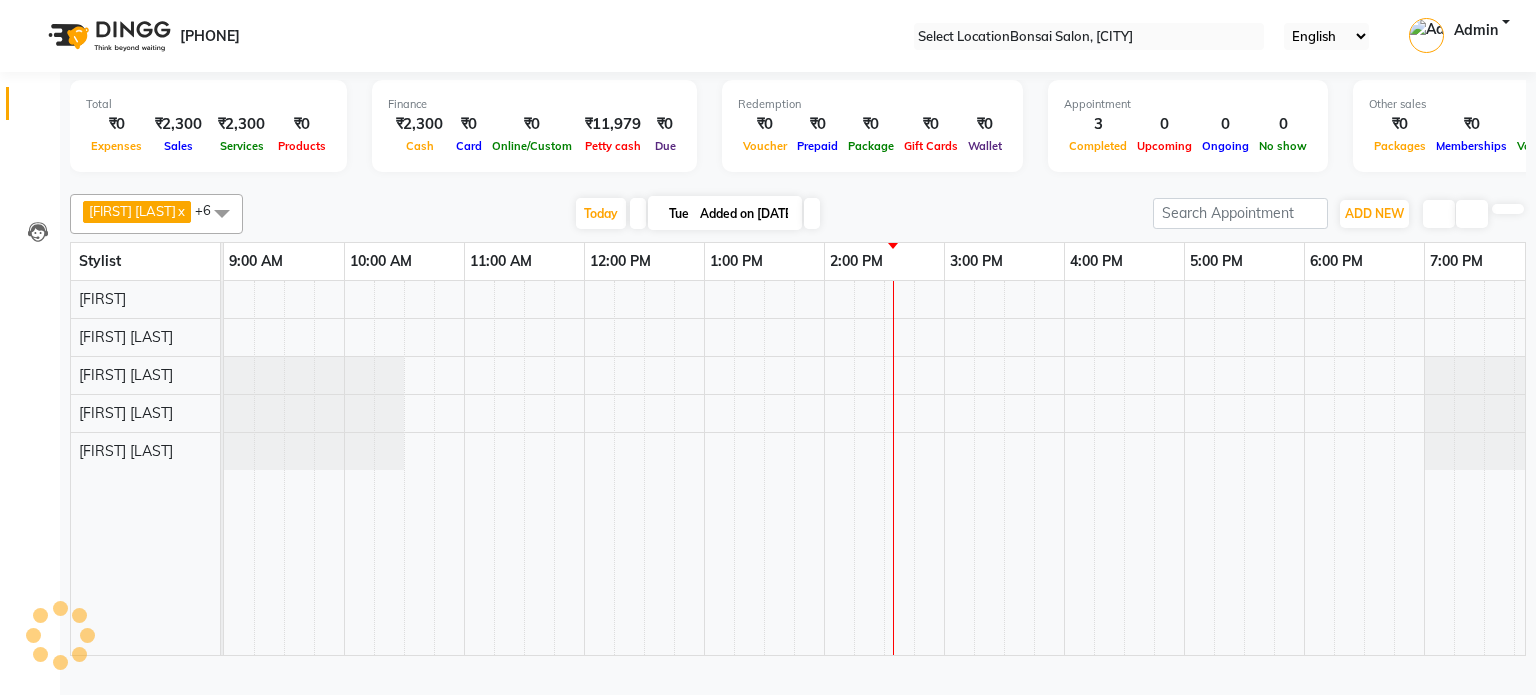 scroll, scrollTop: 0, scrollLeft: 0, axis: both 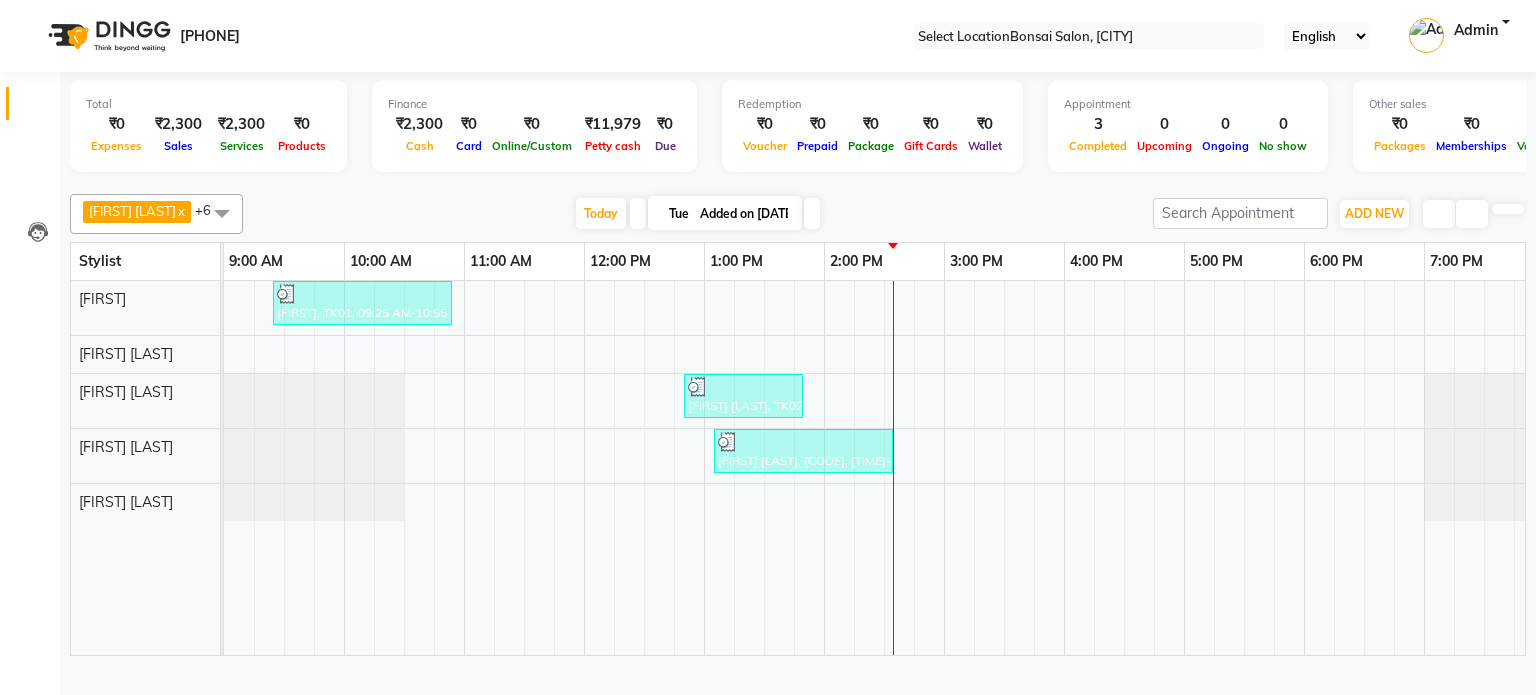 click on "Calendar  Invoice  Clients  Leads   Marketing  Members  Inventory  Staff  Reports  Settings Completed InProgress Upcoming Dropped Tentative Check-In Confirm Bookings Generate Report Segments Page Builder" at bounding box center (135, 361) 